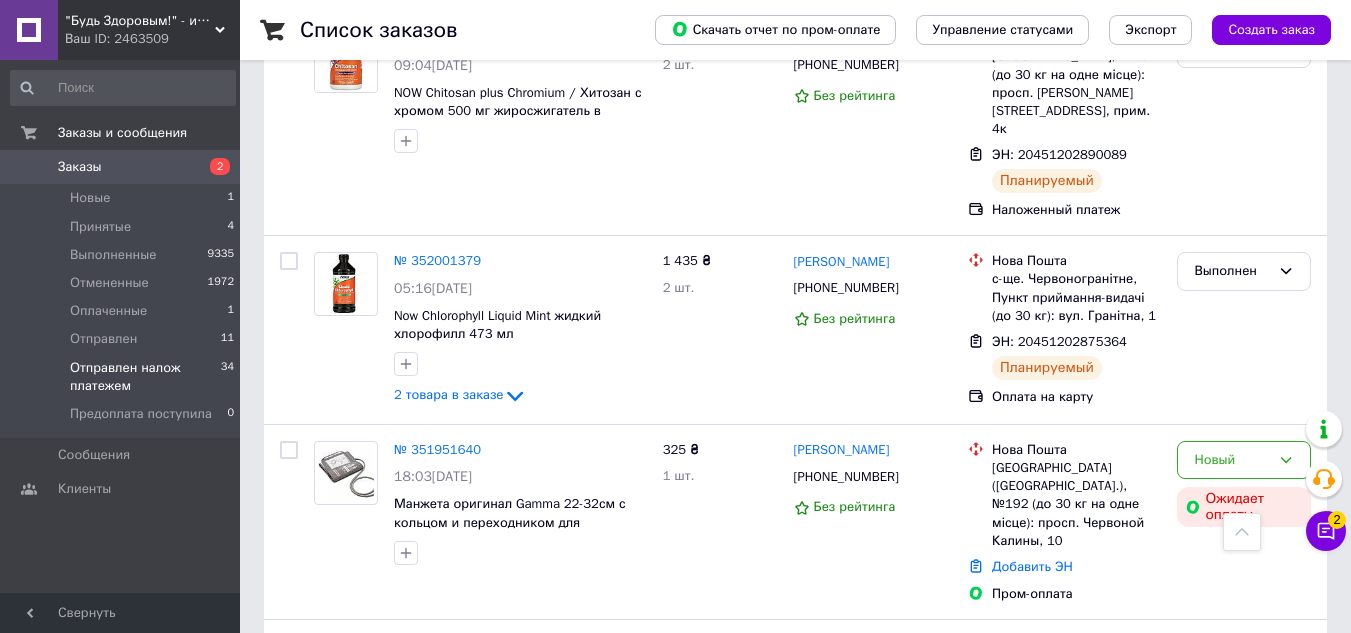 click on "Отправлен налож платежем" at bounding box center (145, 377) 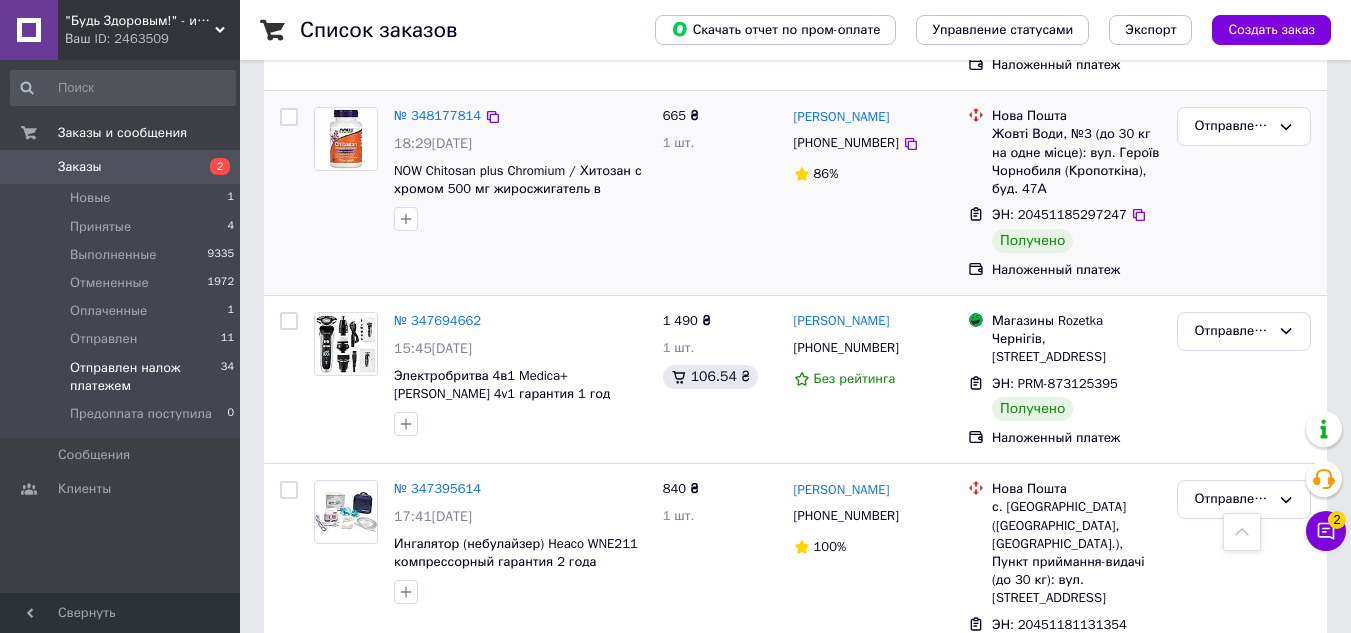 scroll, scrollTop: 6488, scrollLeft: 0, axis: vertical 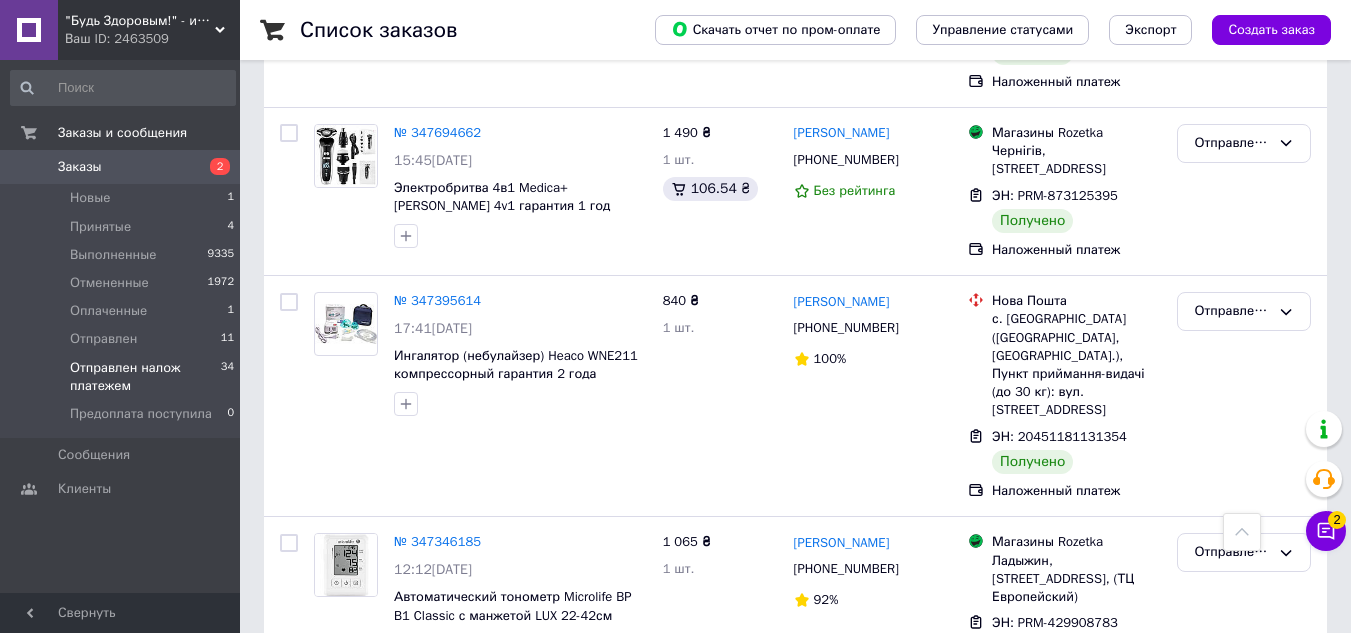 click 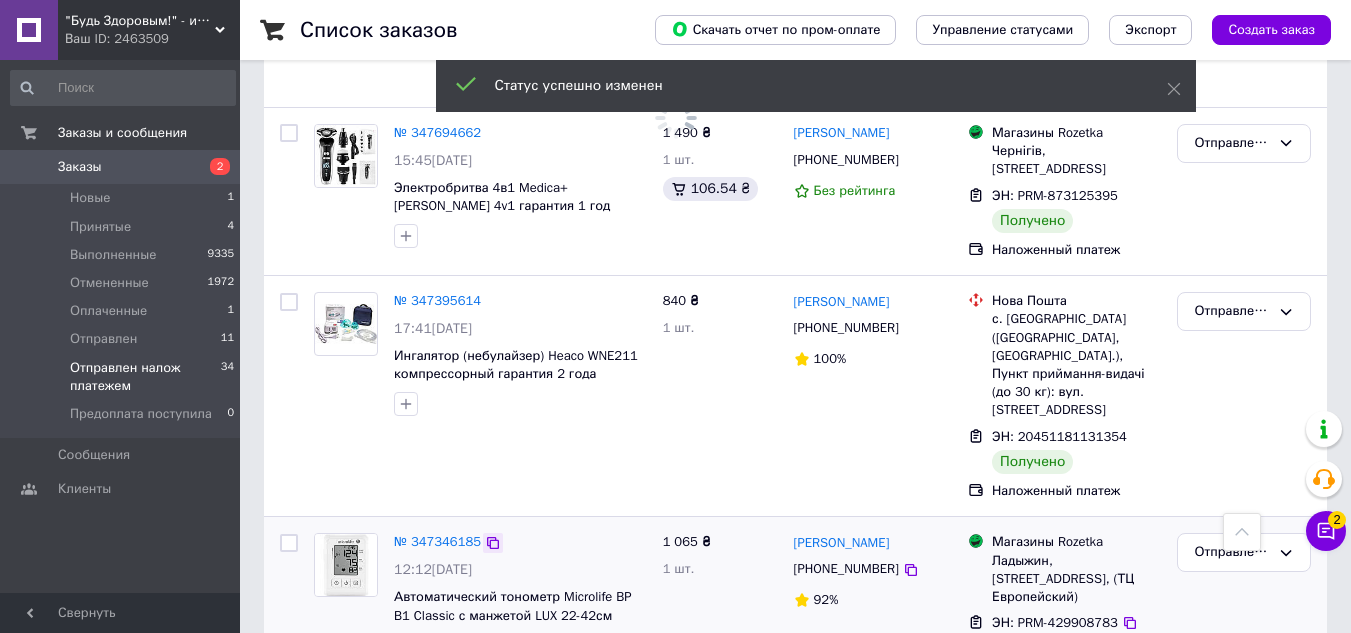 click 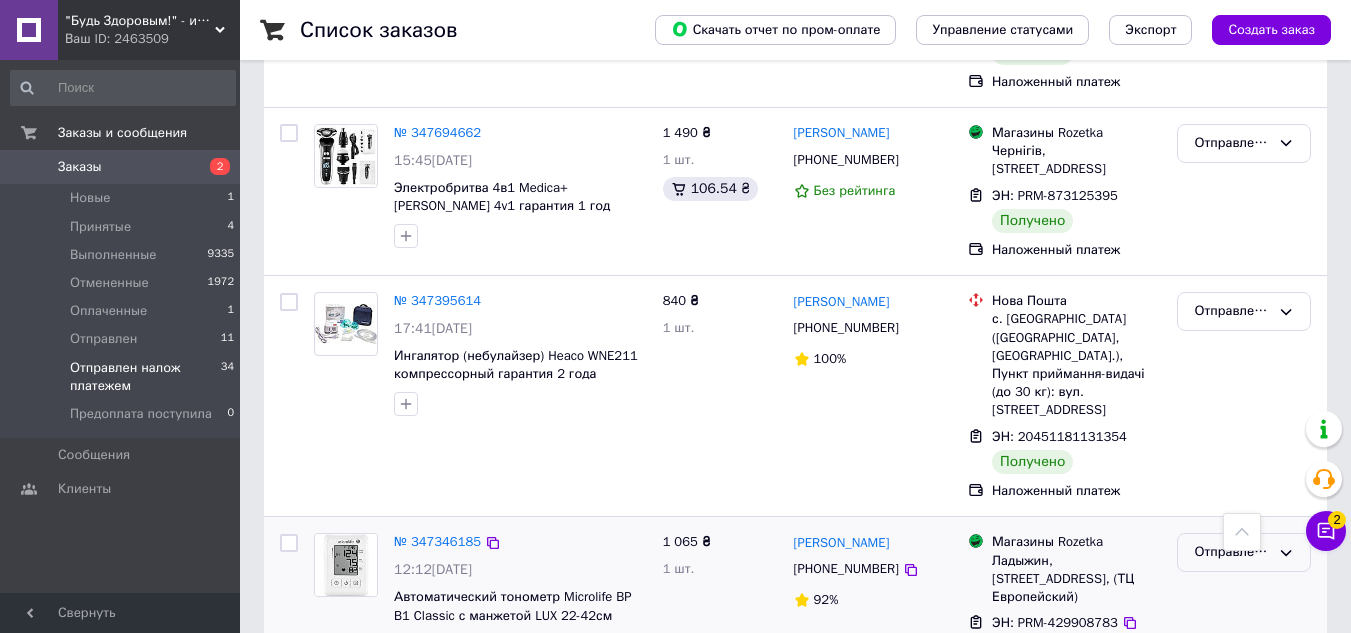 click on "Отправлен налож платежем" at bounding box center (1232, 552) 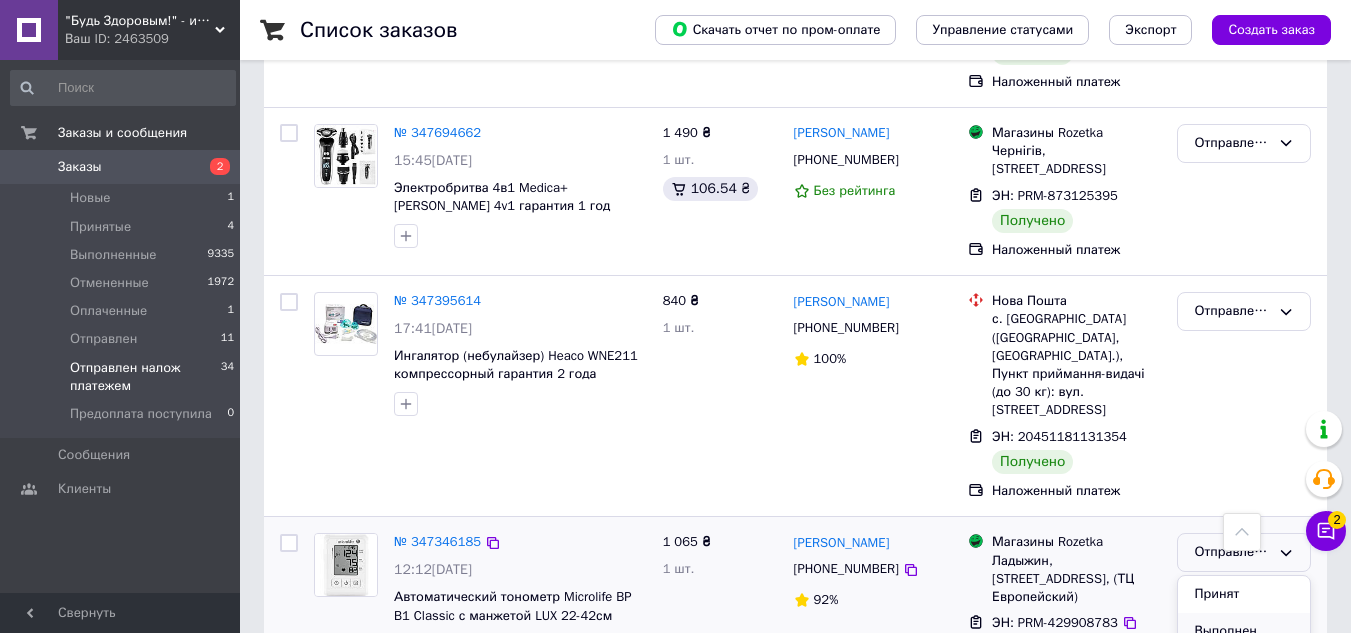 click on "Выполнен" at bounding box center (1244, 631) 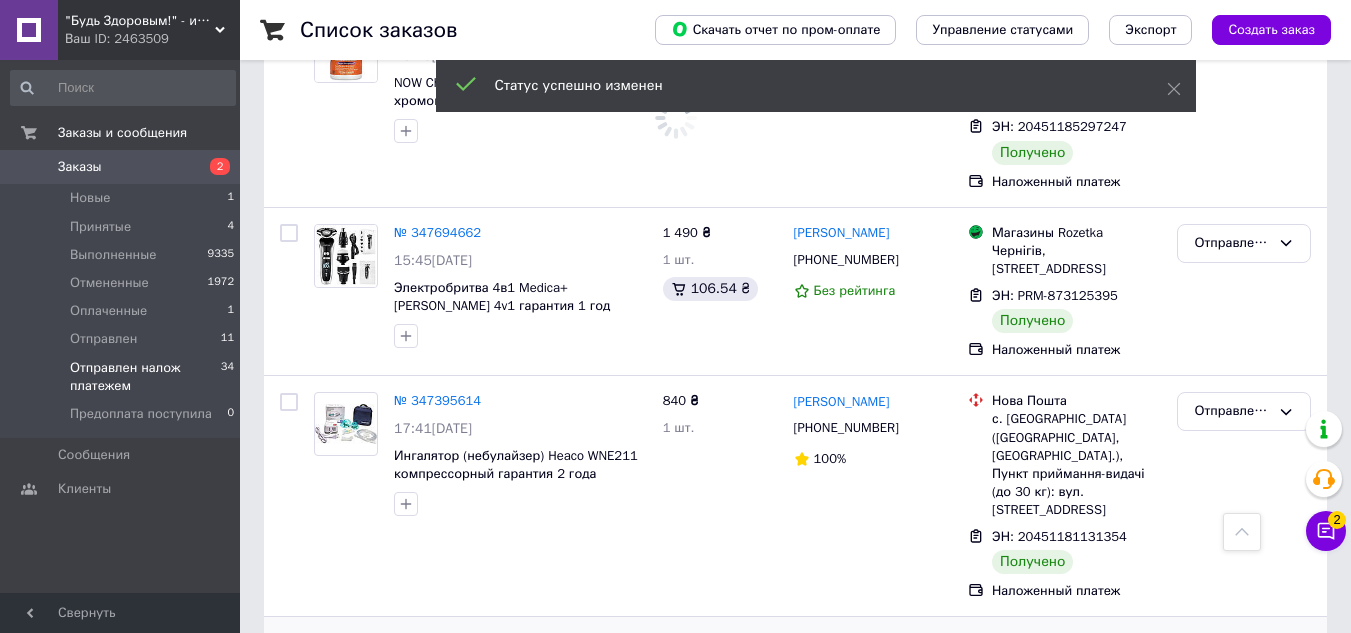 scroll, scrollTop: 6288, scrollLeft: 0, axis: vertical 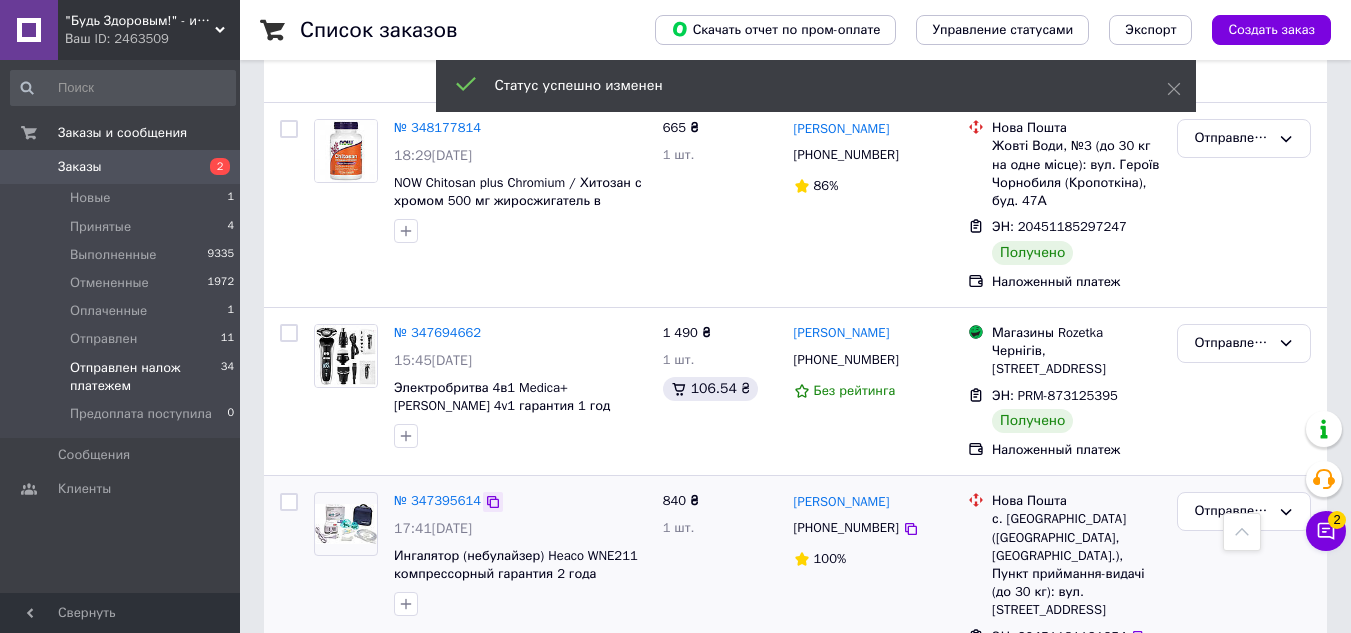click 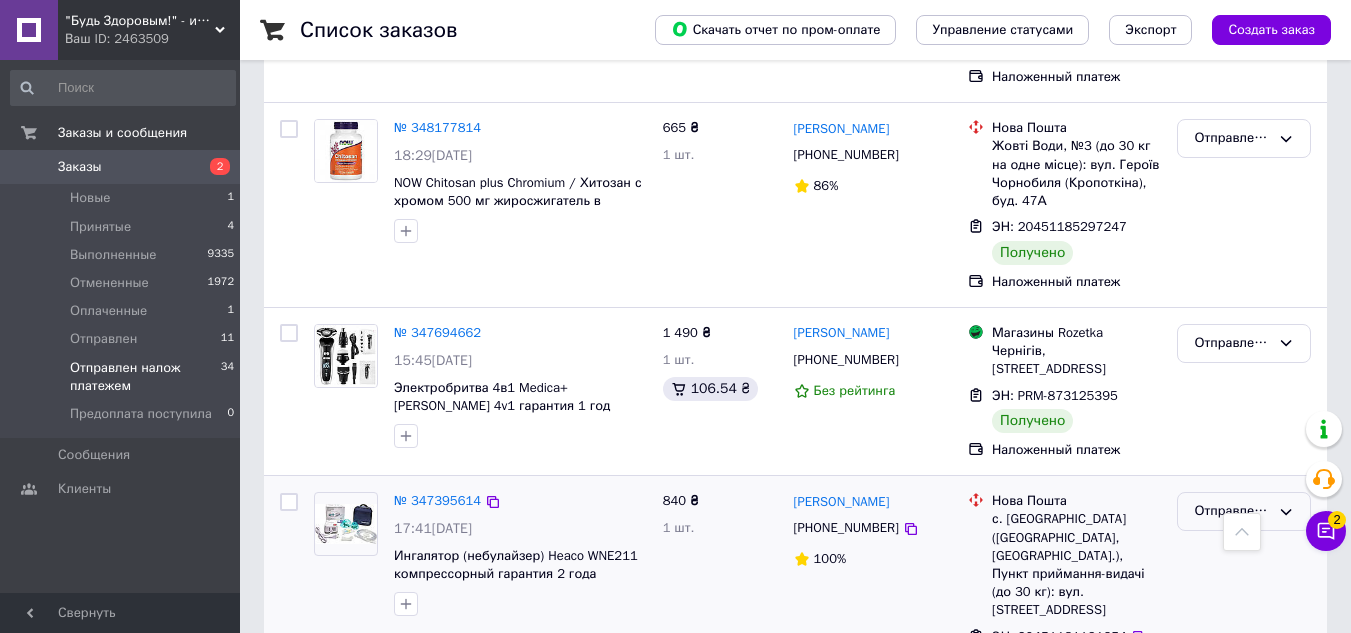 click on "Отправлен налож платежем" at bounding box center (1232, 511) 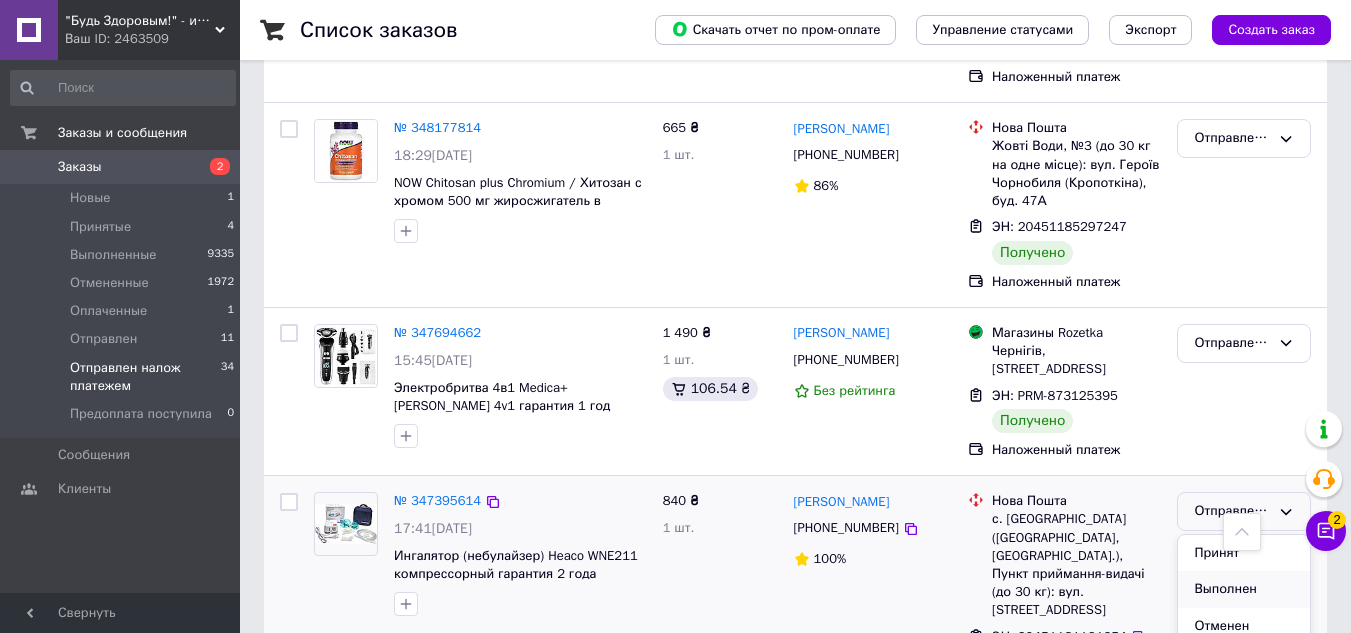click on "Выполнен" at bounding box center (1244, 589) 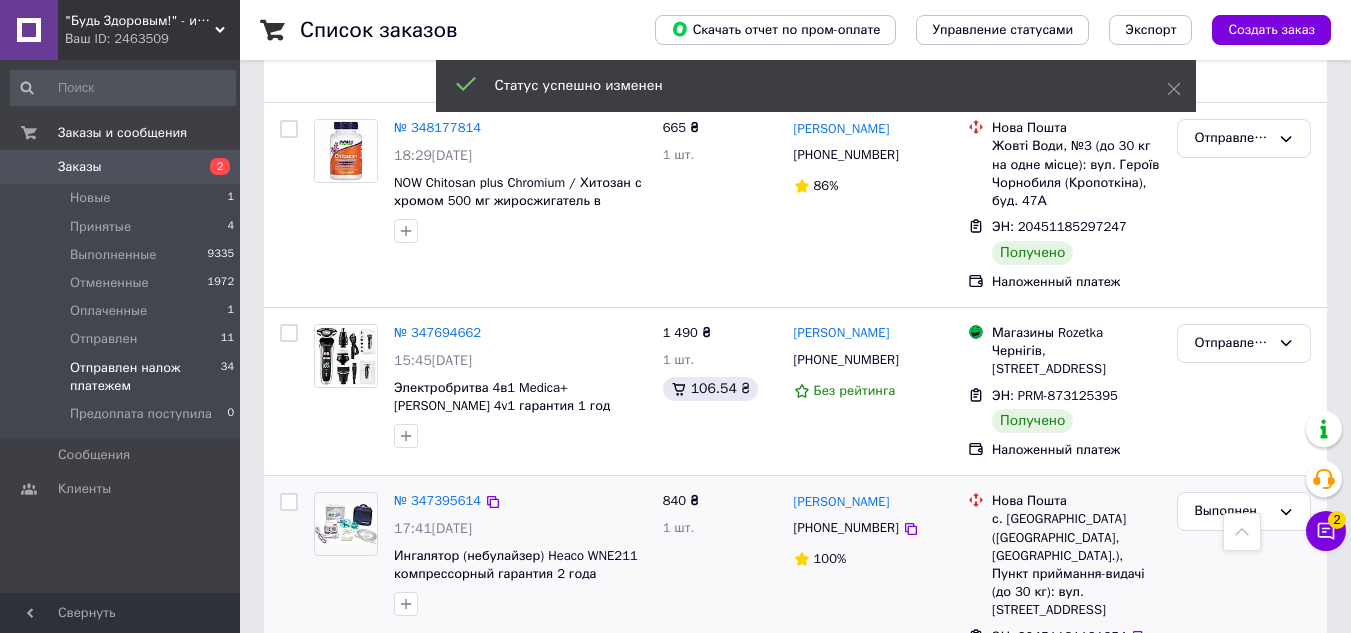 scroll, scrollTop: 6088, scrollLeft: 0, axis: vertical 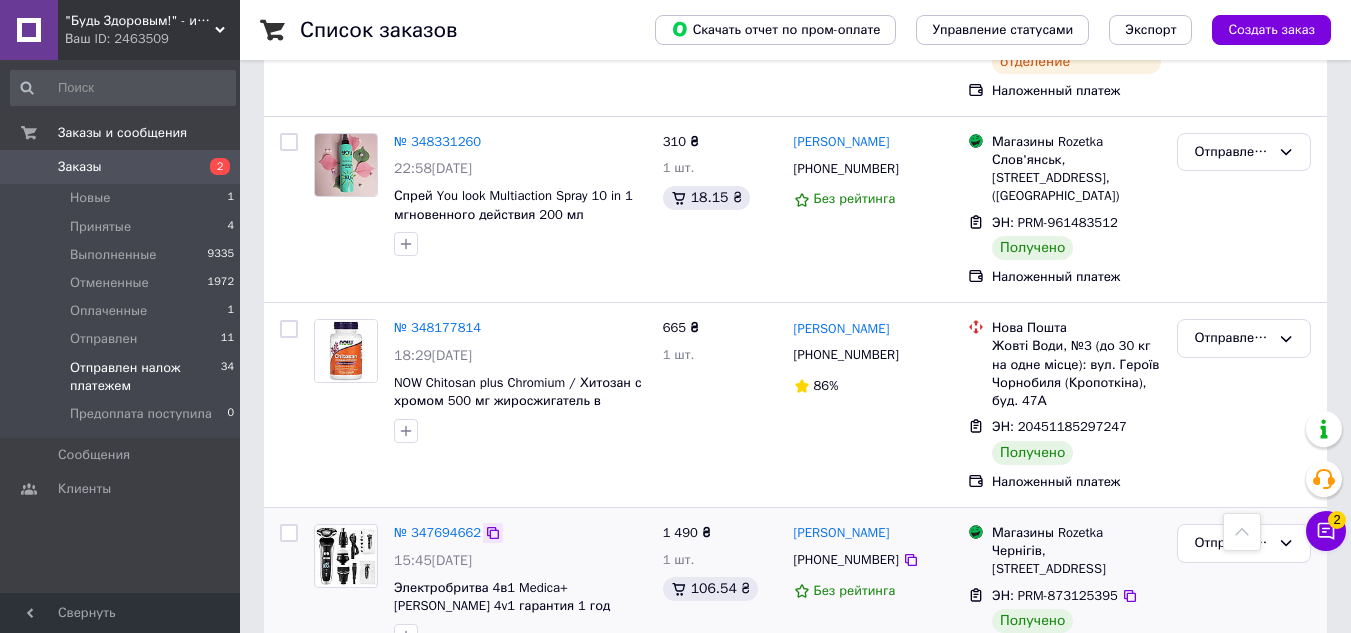 click 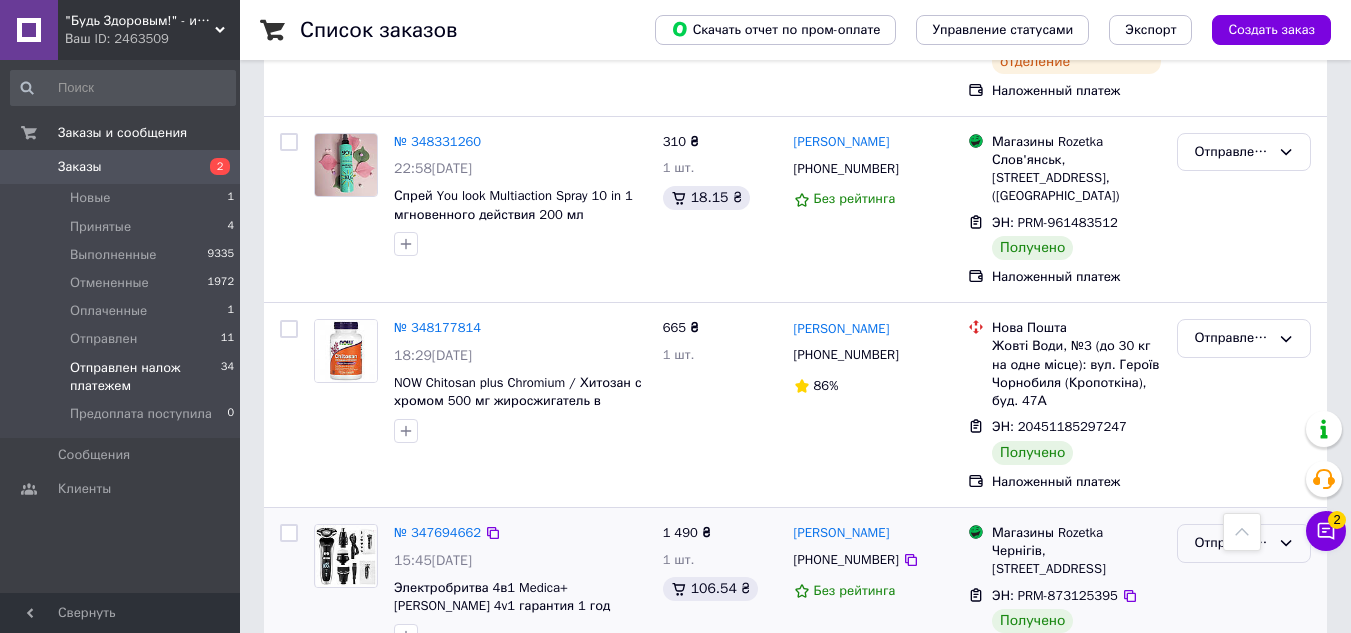 click on "Отправлен налож платежем" at bounding box center [1232, 543] 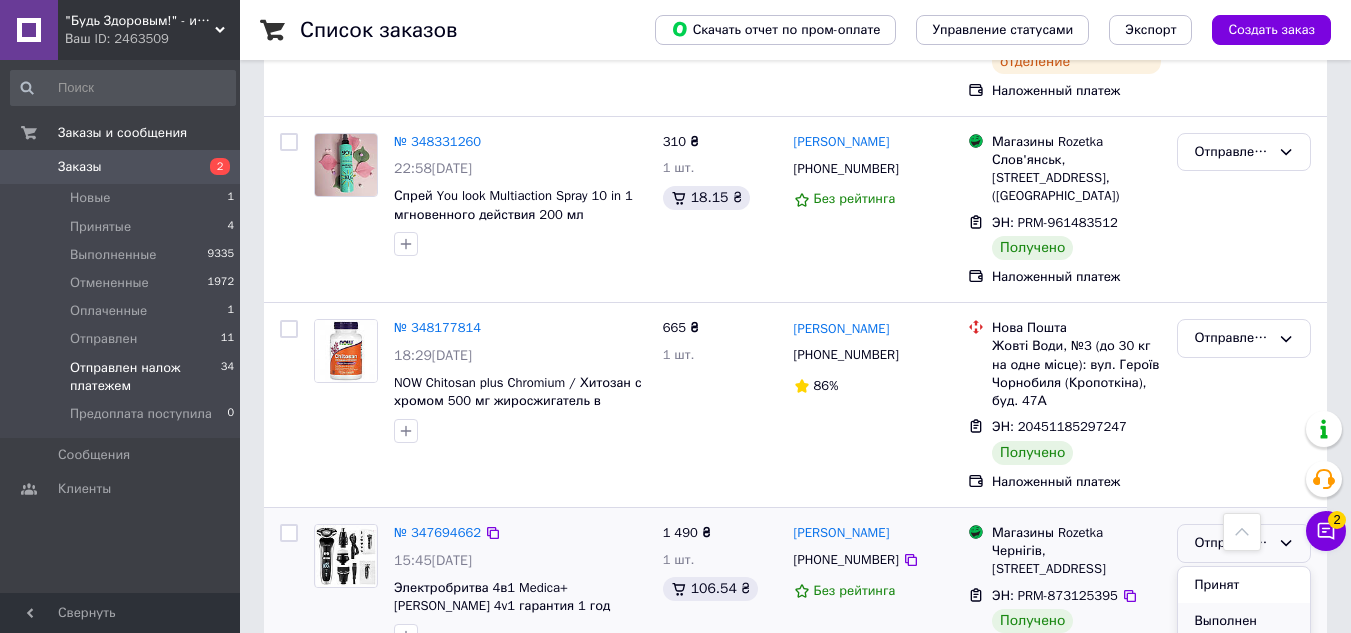 click on "Выполнен" at bounding box center (1244, 621) 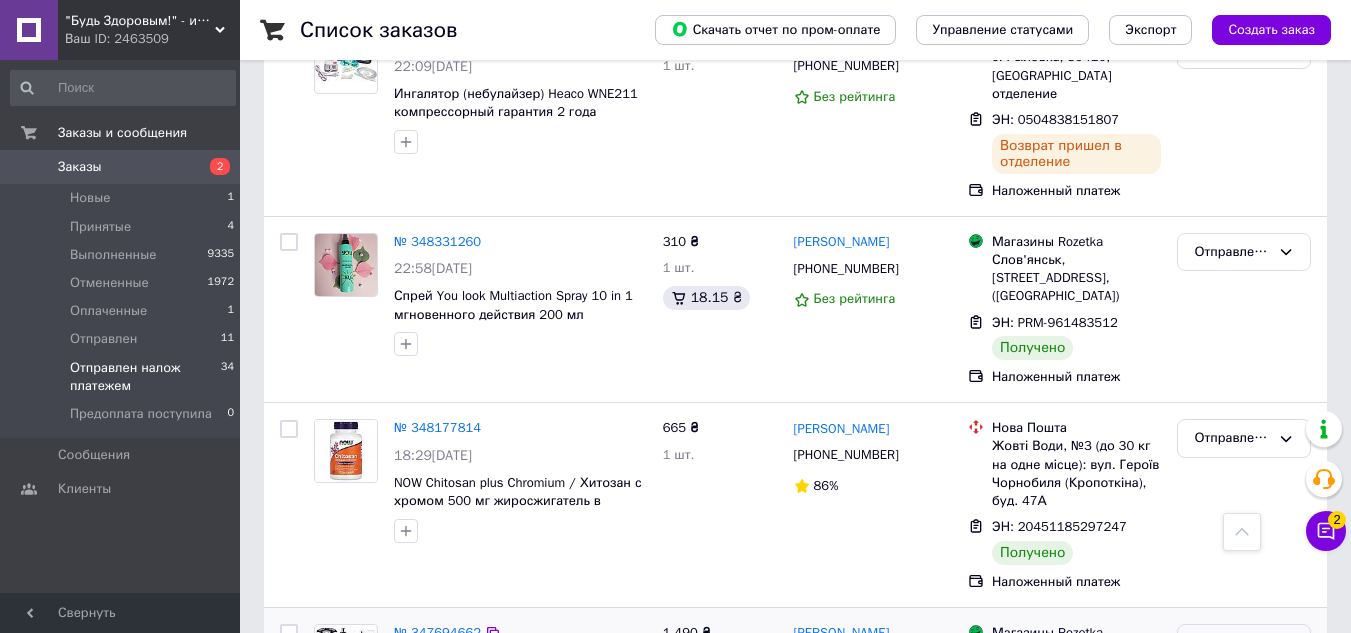 scroll, scrollTop: 5888, scrollLeft: 0, axis: vertical 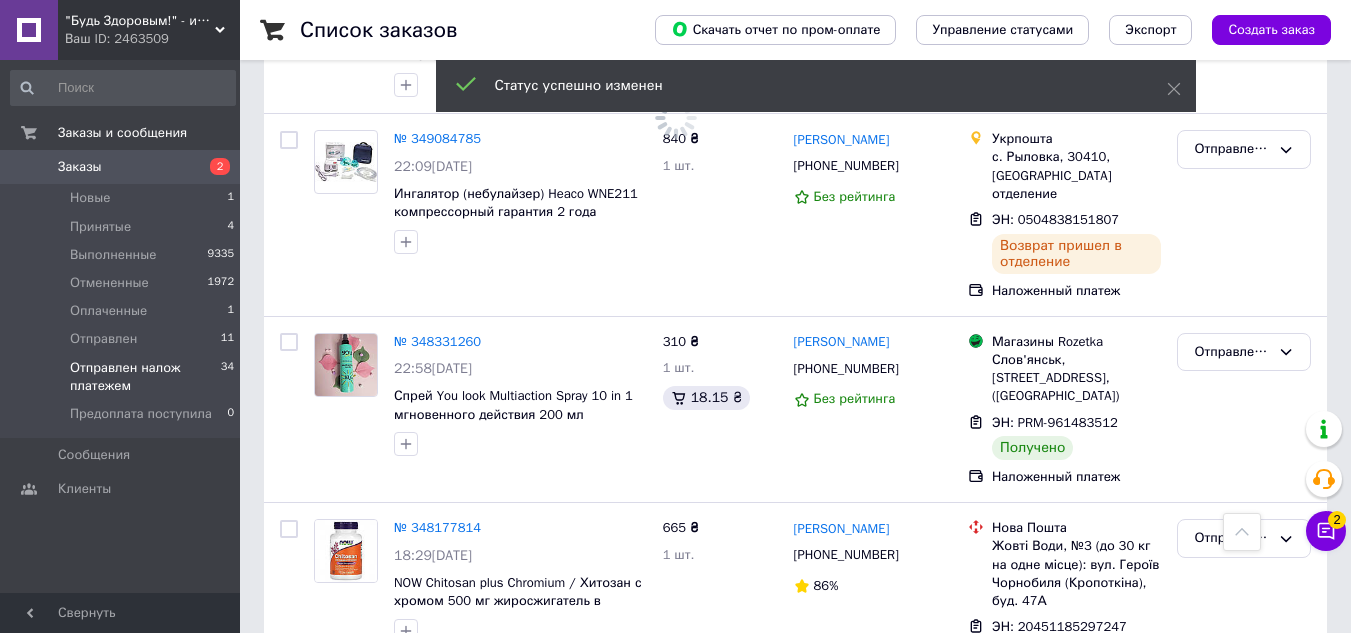 drag, startPoint x: 491, startPoint y: 242, endPoint x: 667, endPoint y: 560, distance: 363.45563 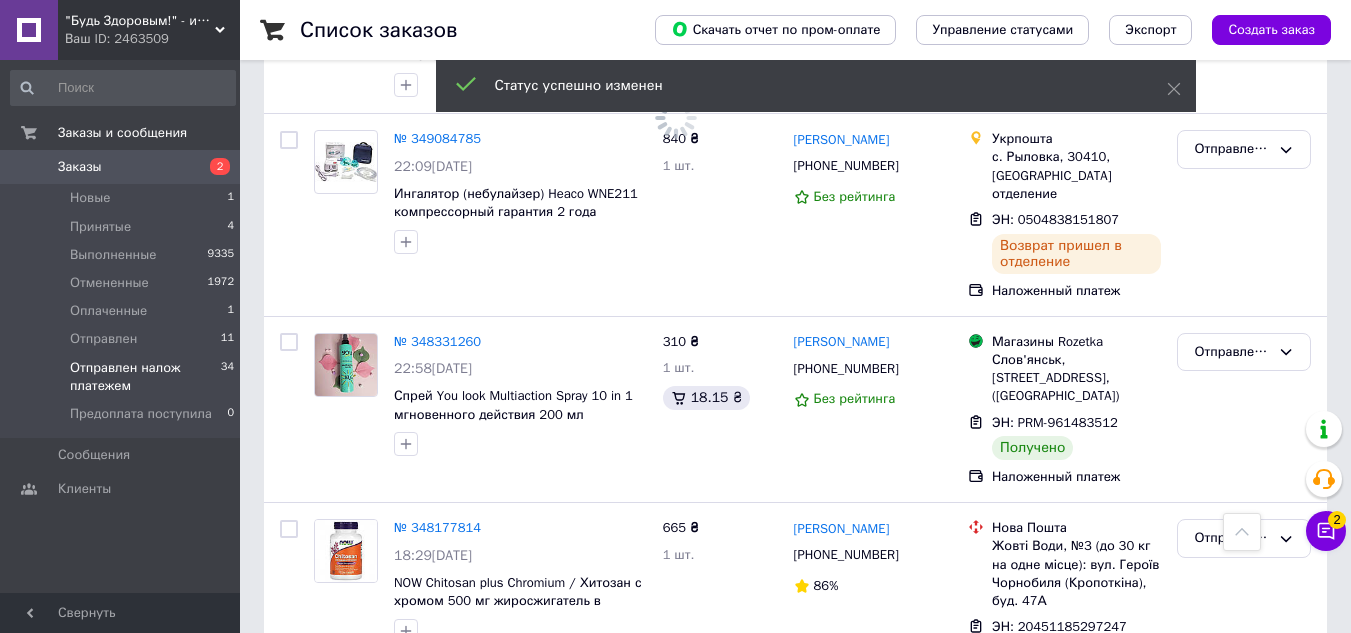 click 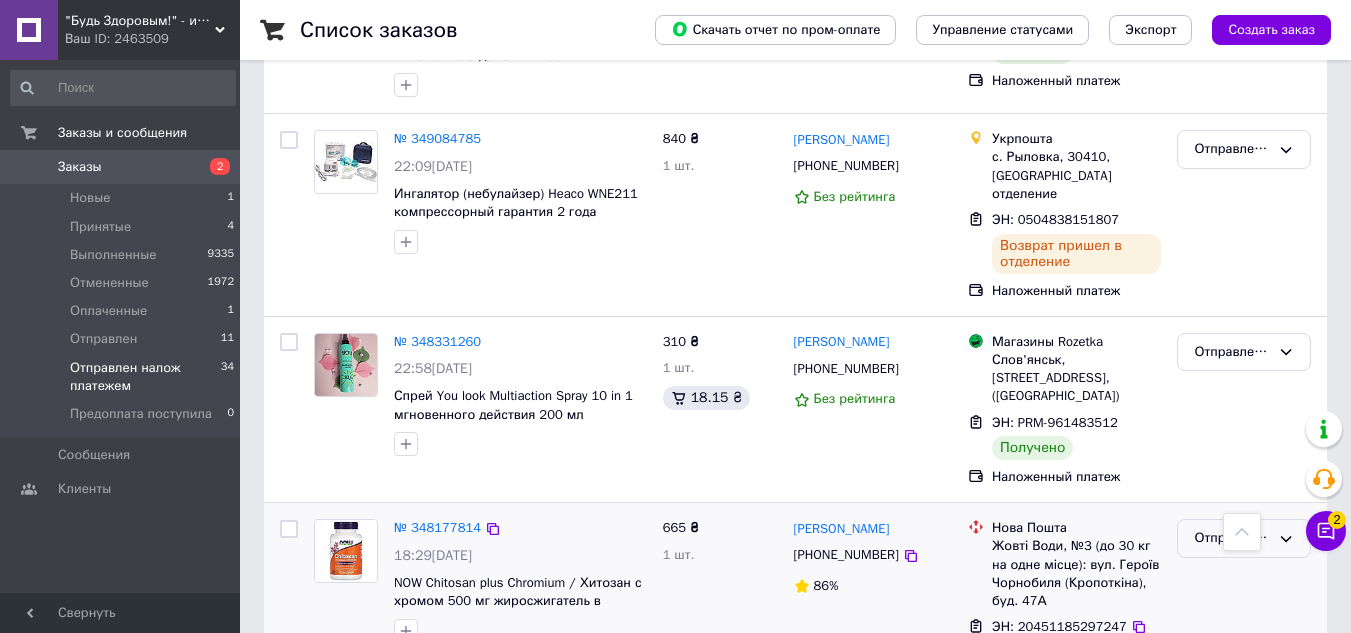 click on "Отправлен налож платежем" at bounding box center [1244, 538] 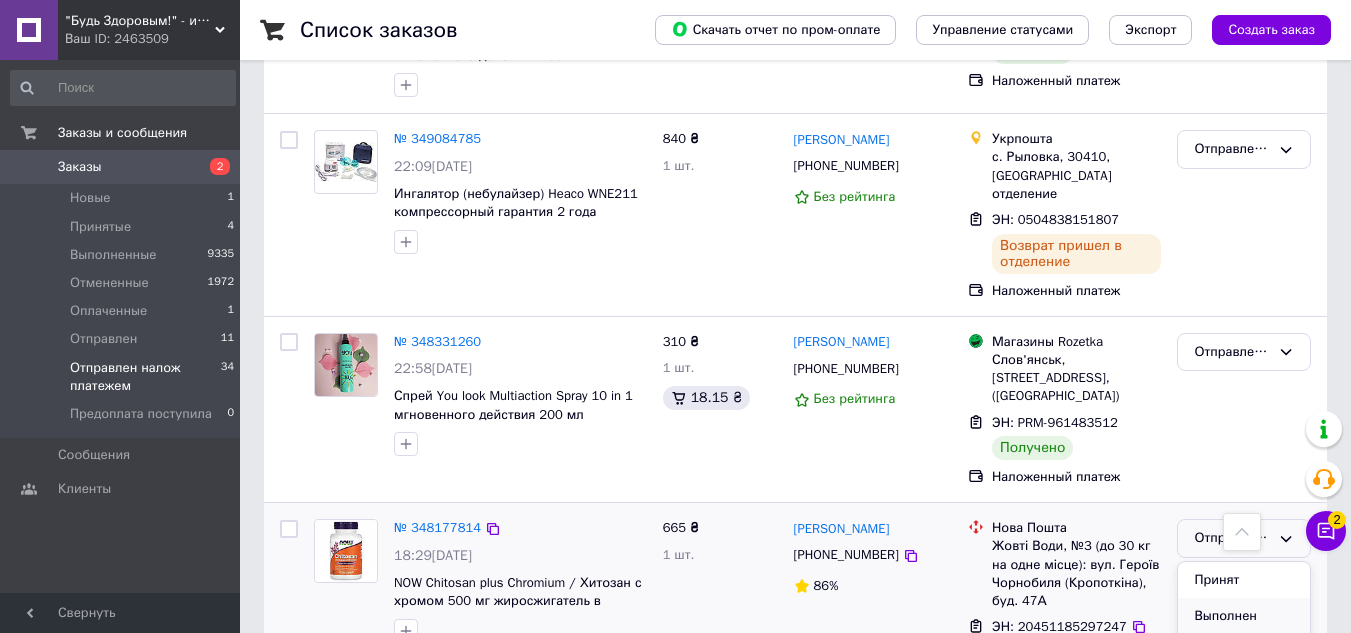 click on "Выполнен" at bounding box center [1244, 616] 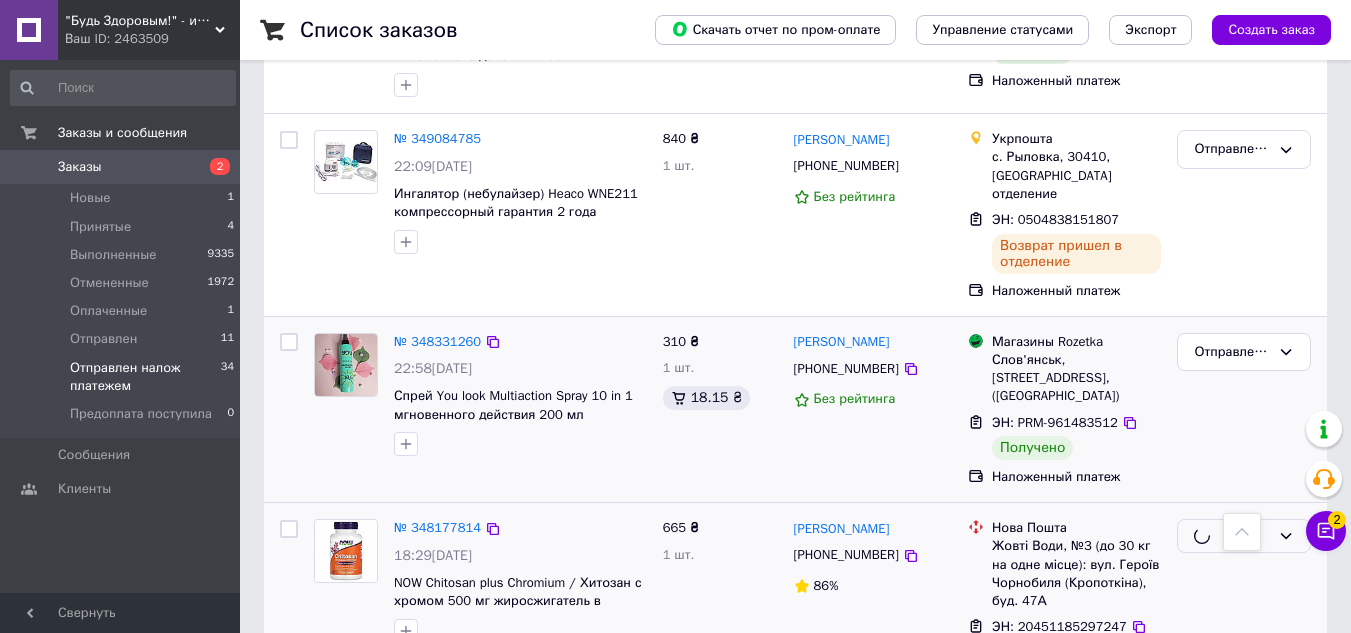 scroll, scrollTop: 5588, scrollLeft: 0, axis: vertical 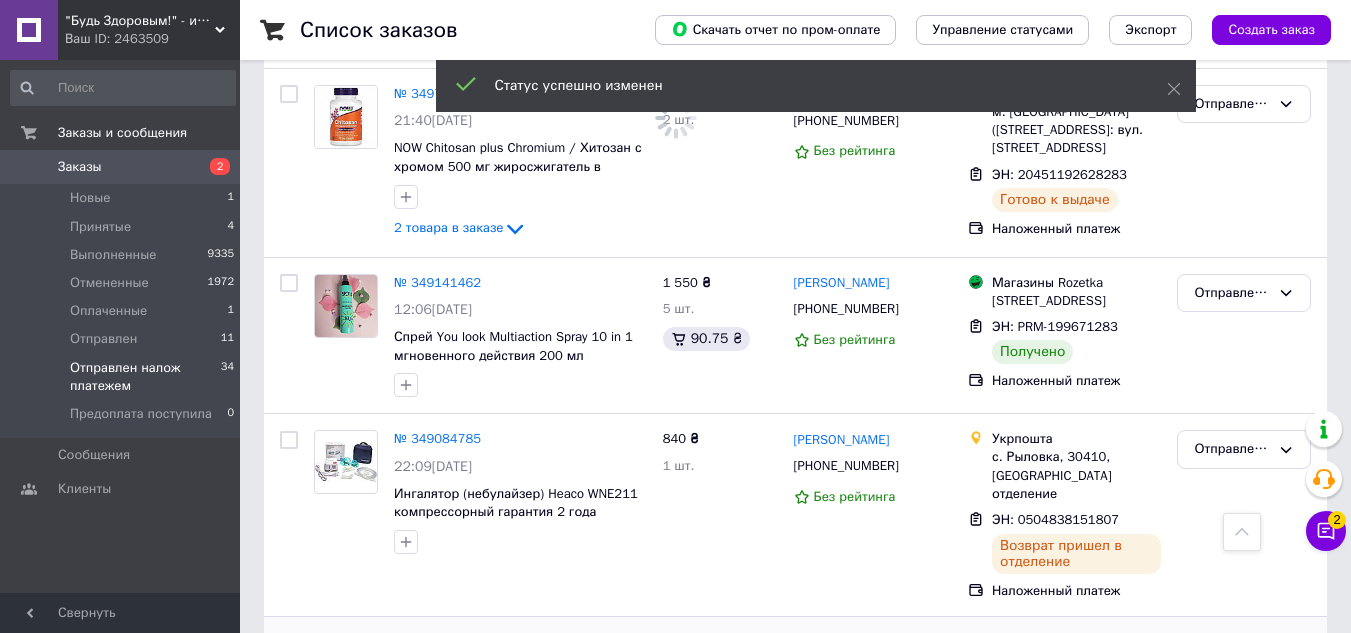 drag, startPoint x: 485, startPoint y: 372, endPoint x: 507, endPoint y: 410, distance: 43.908997 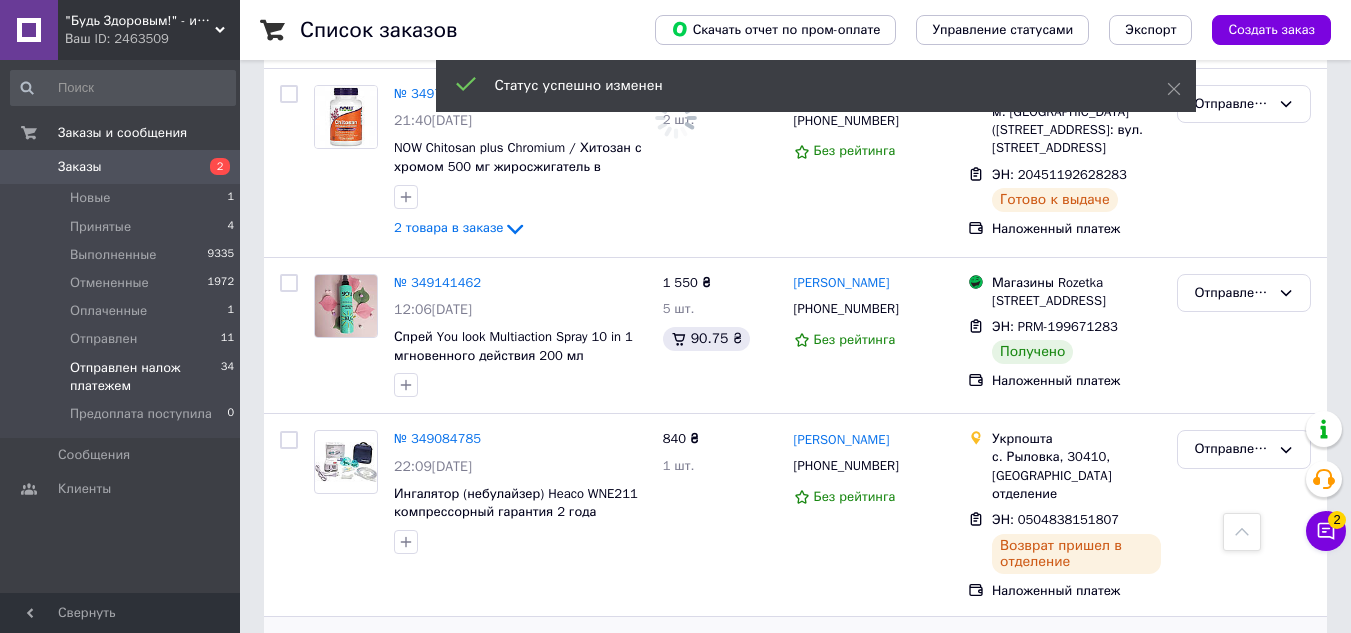 click 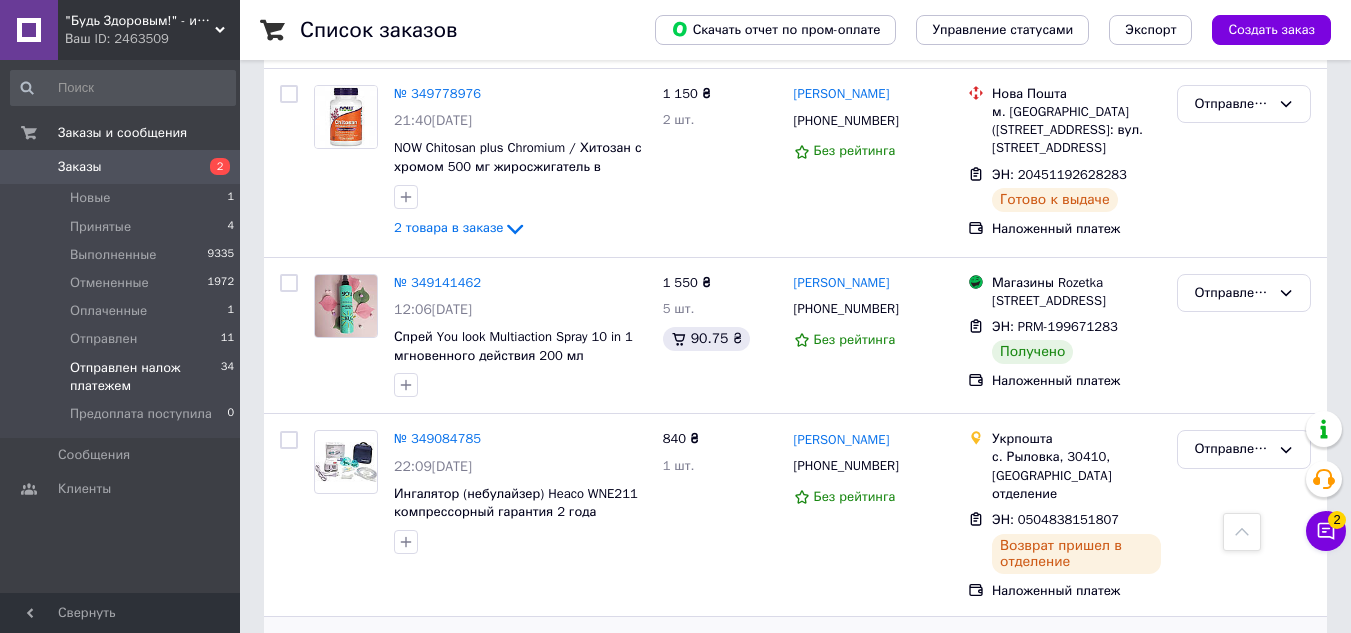 click on "Отправлен налож платежем" at bounding box center (1232, 652) 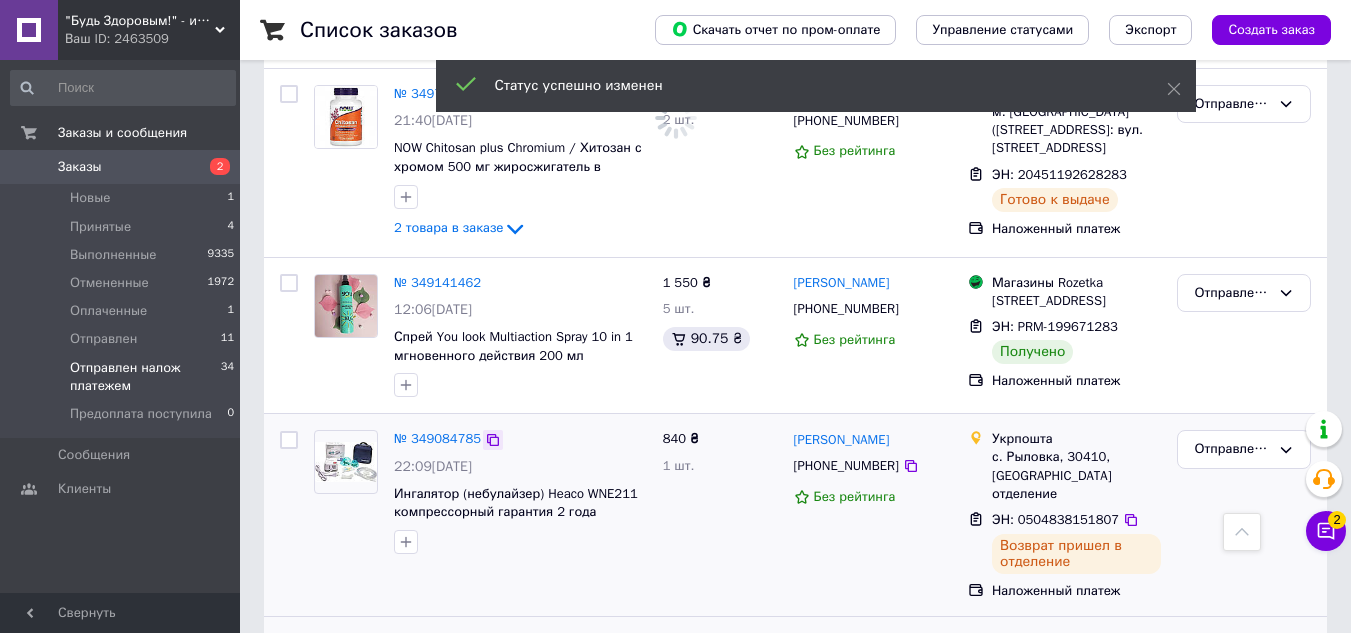 click 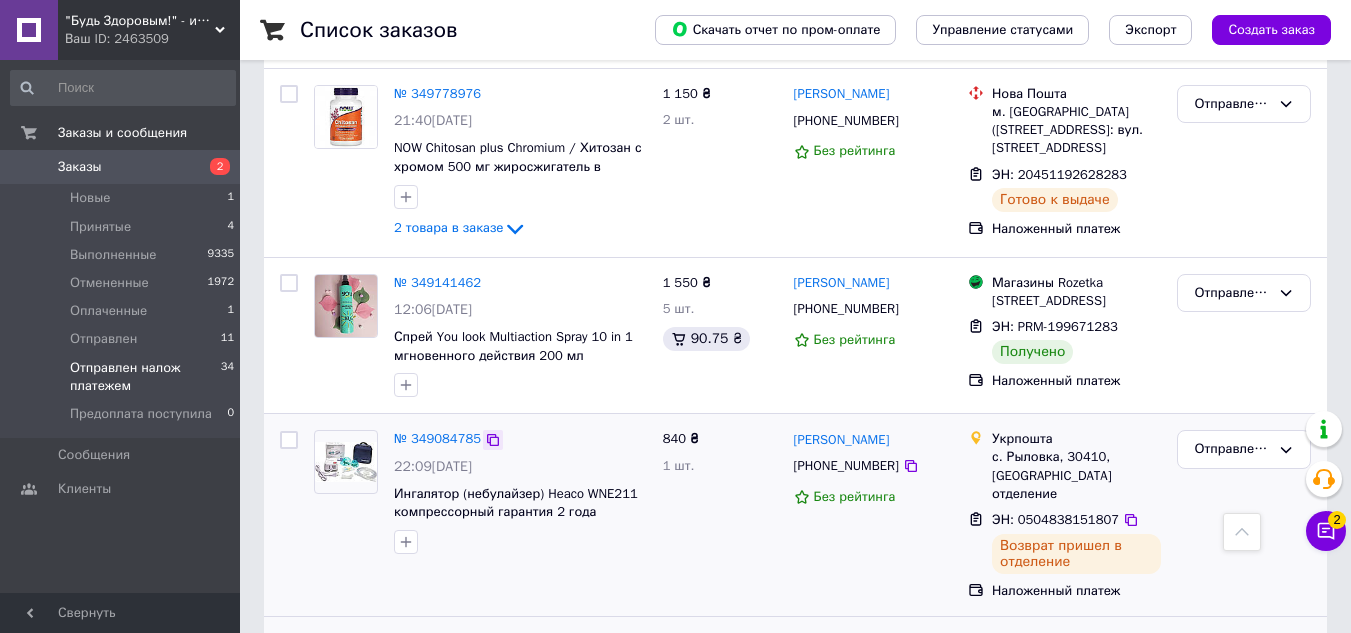 click 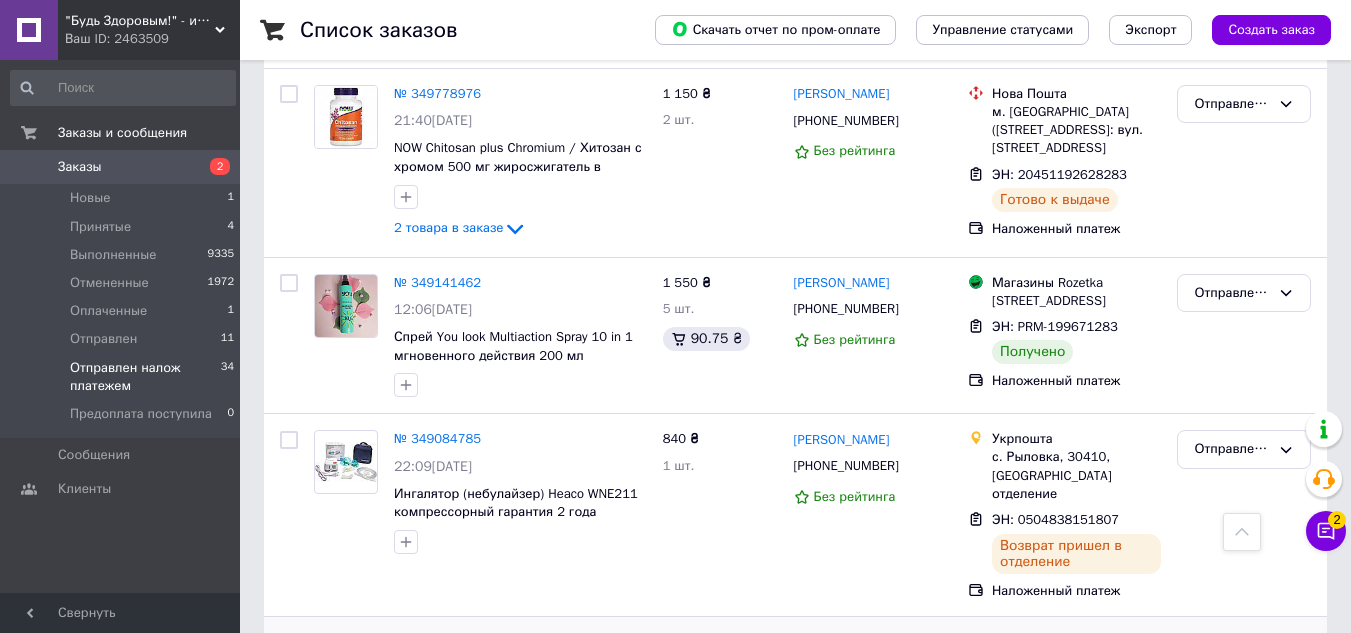 scroll, scrollTop: 5388, scrollLeft: 0, axis: vertical 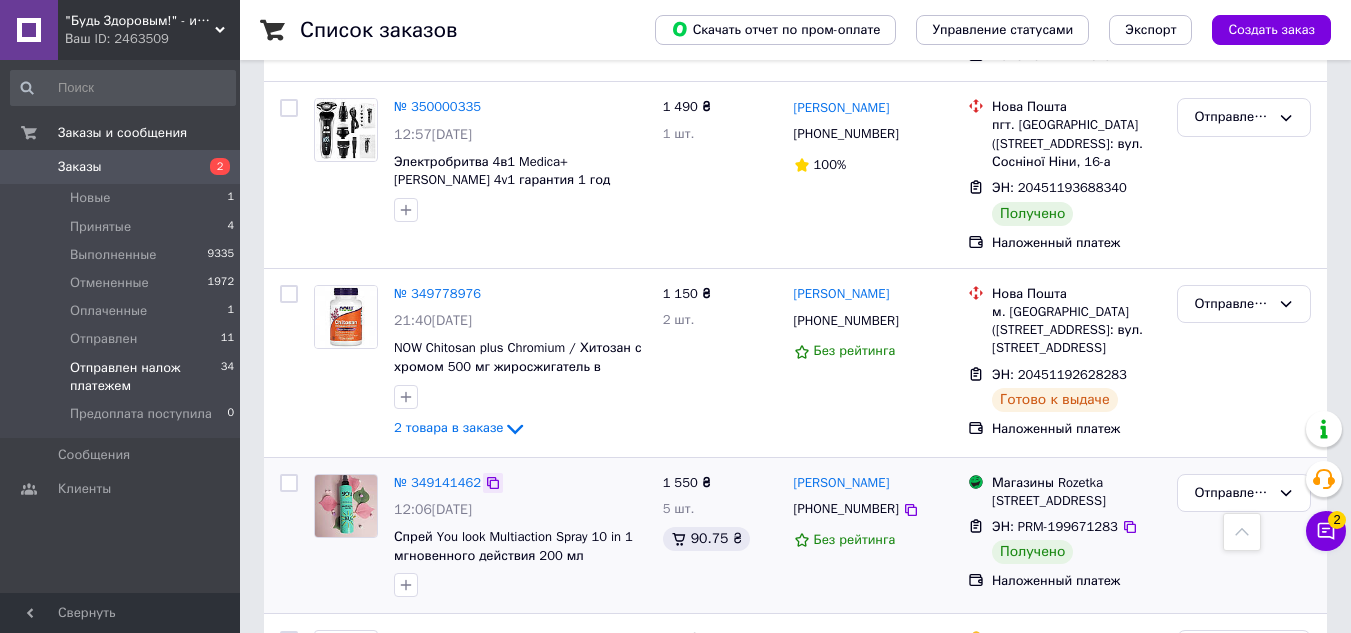 click 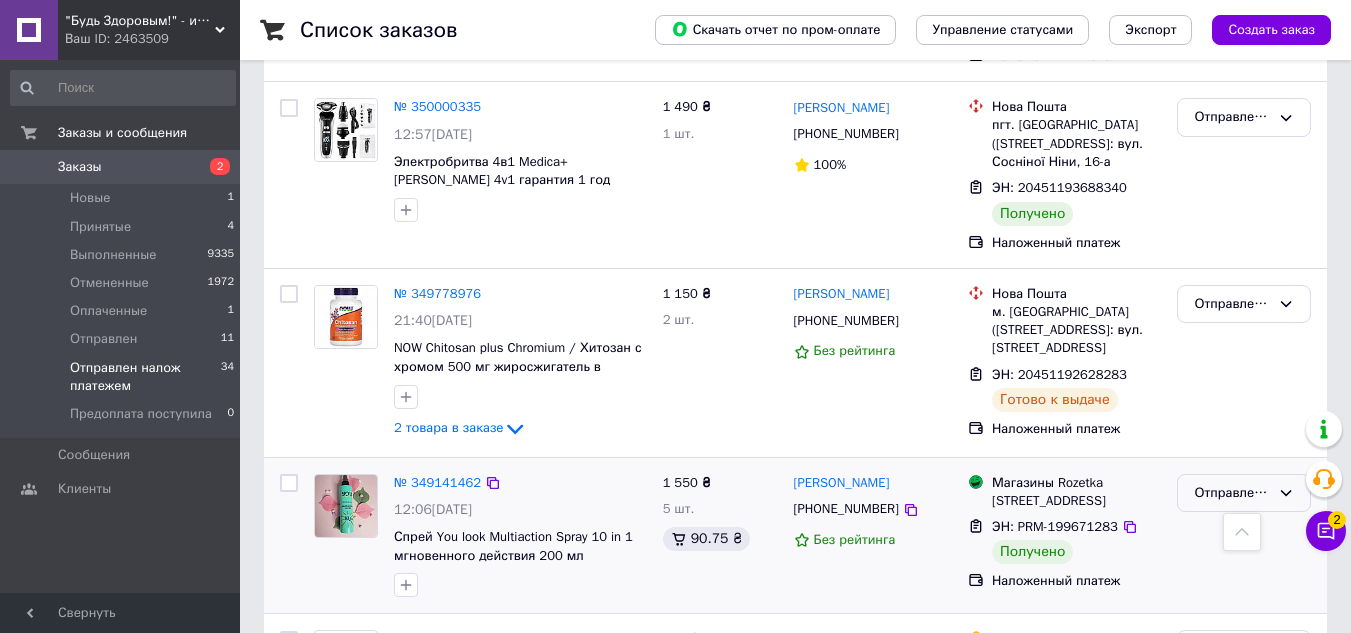 click on "Отправлен налож платежем" at bounding box center [1232, 493] 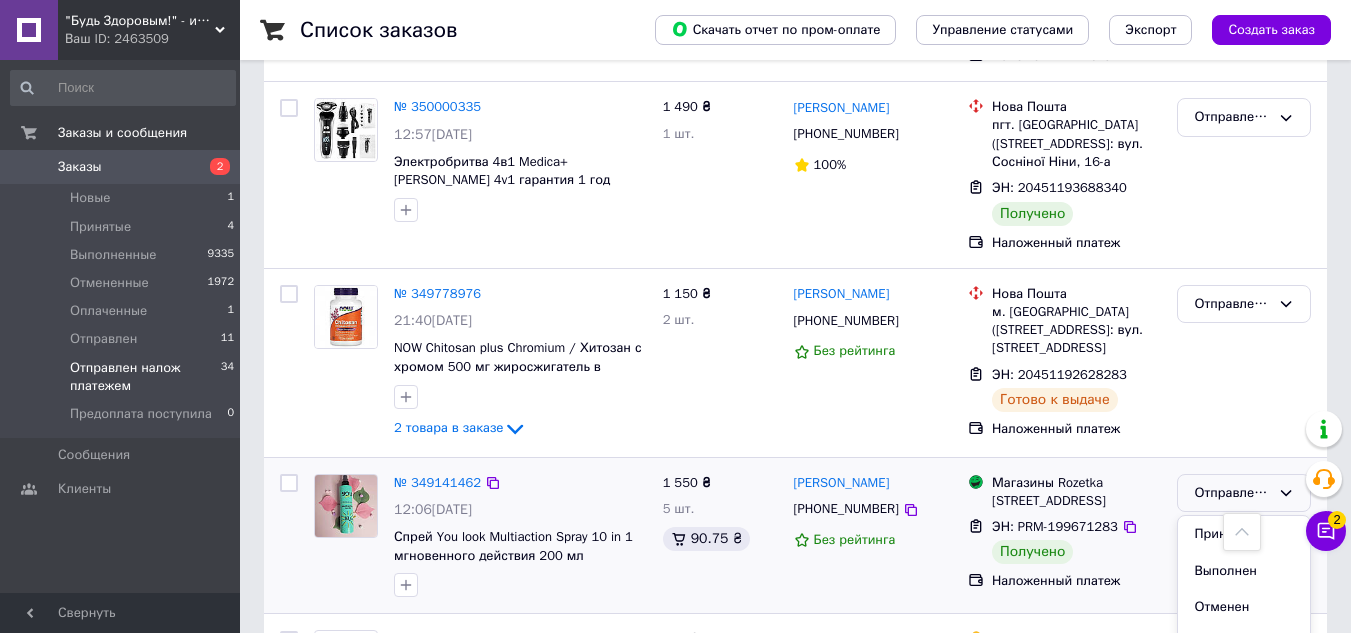 click on "Выполнен" at bounding box center (1244, 571) 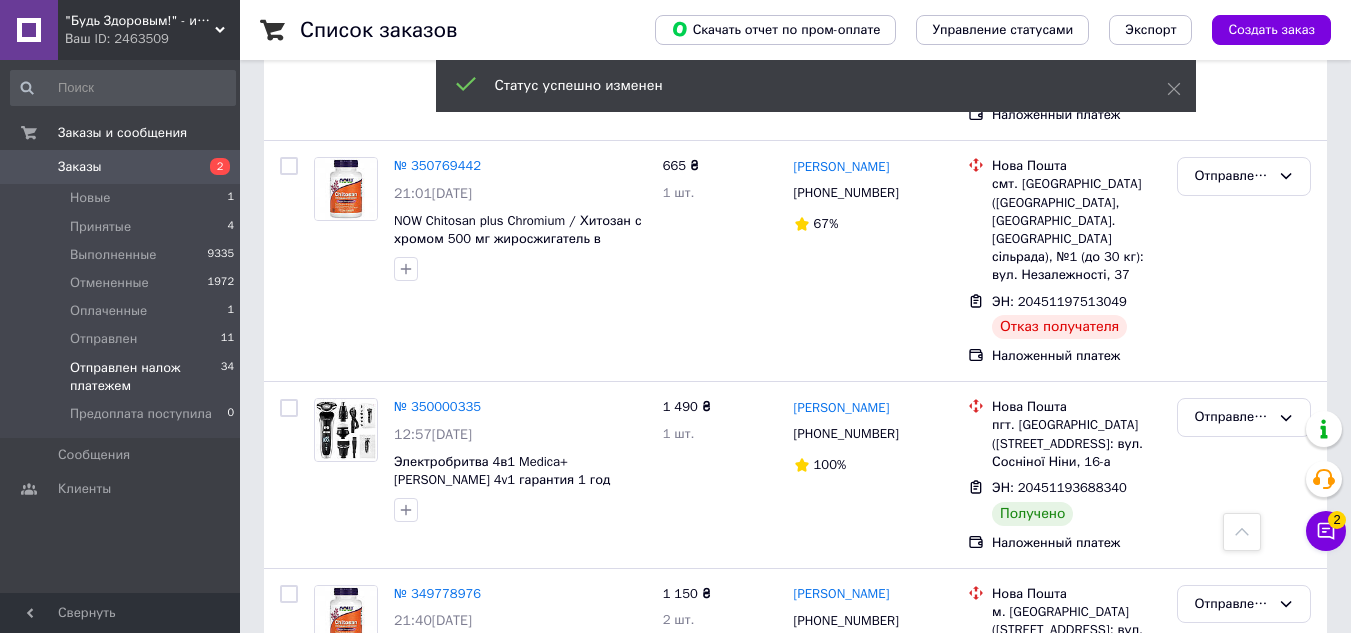 scroll, scrollTop: 4988, scrollLeft: 0, axis: vertical 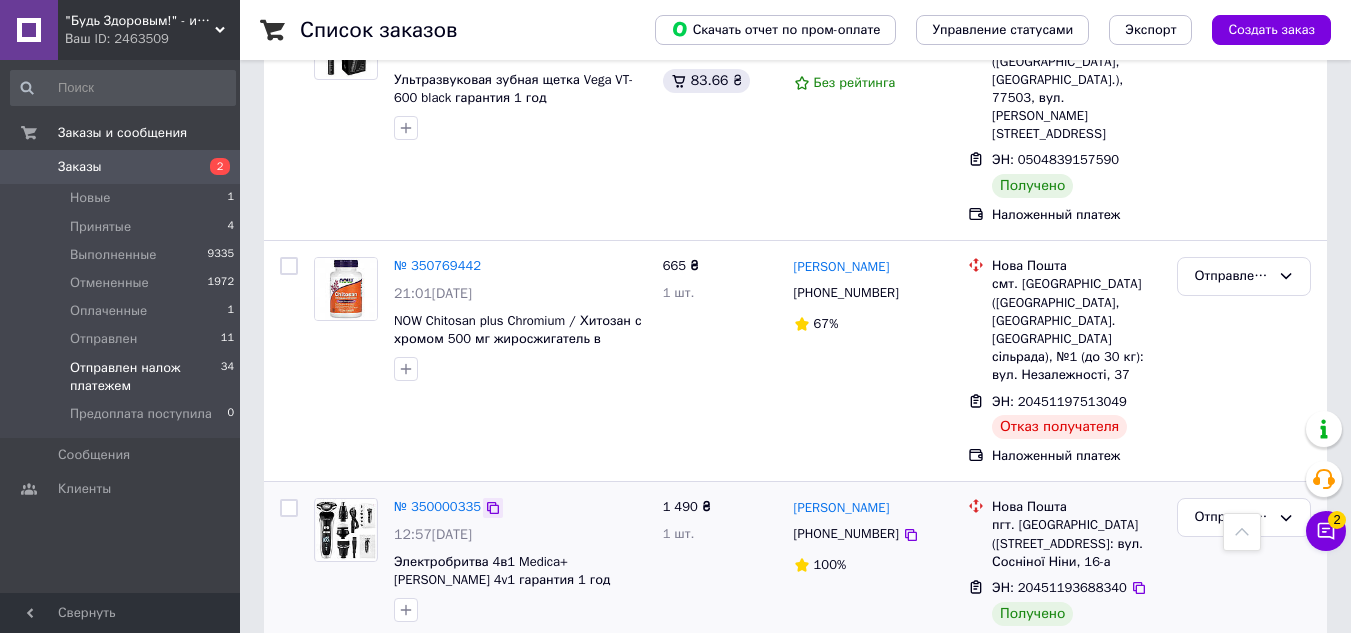 click 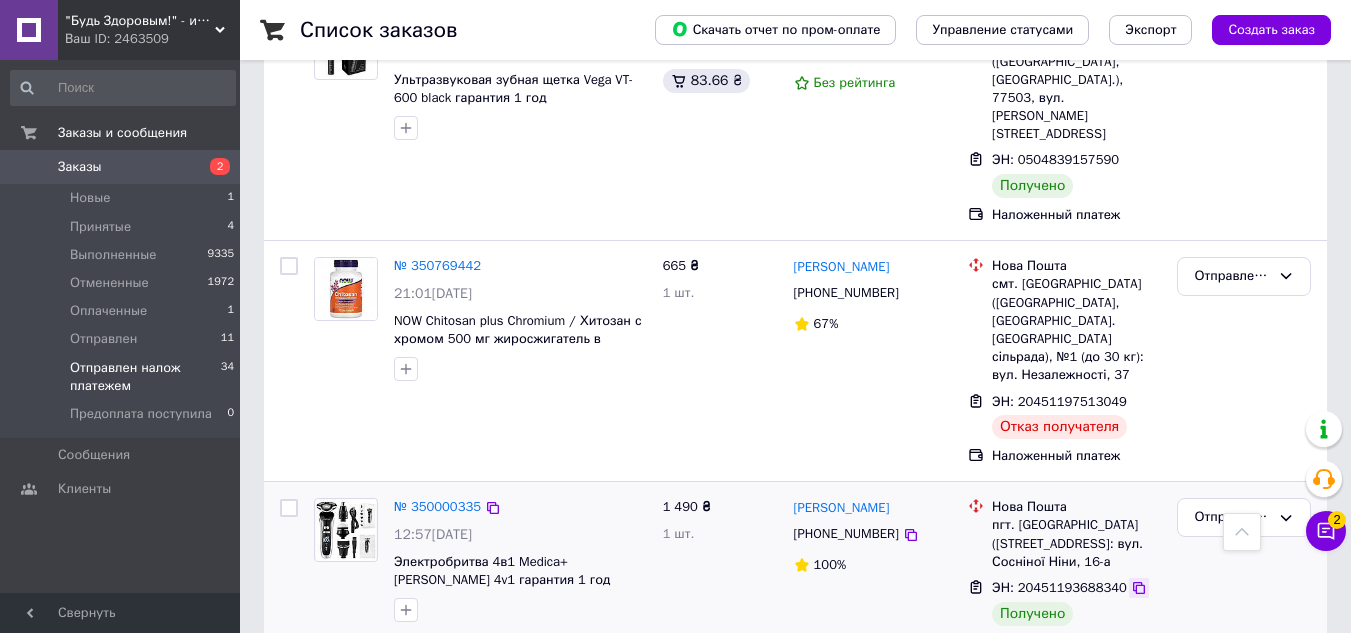 click 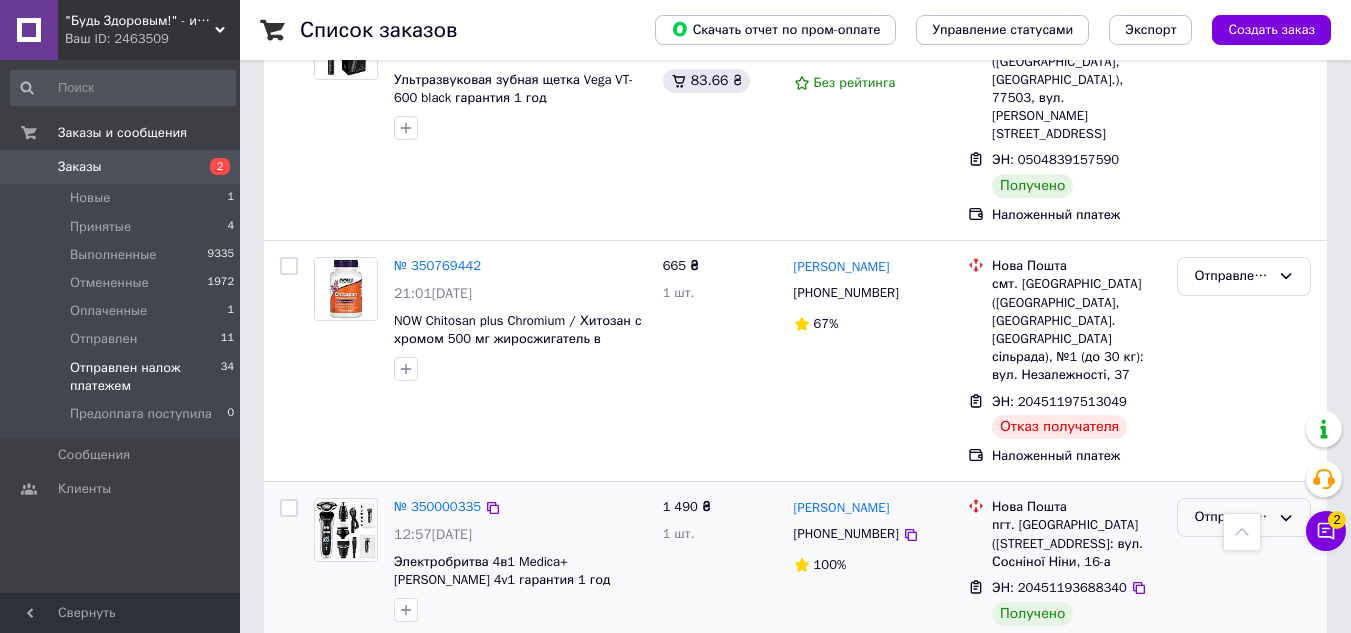 click on "Отправлен налож платежем" at bounding box center (1232, 517) 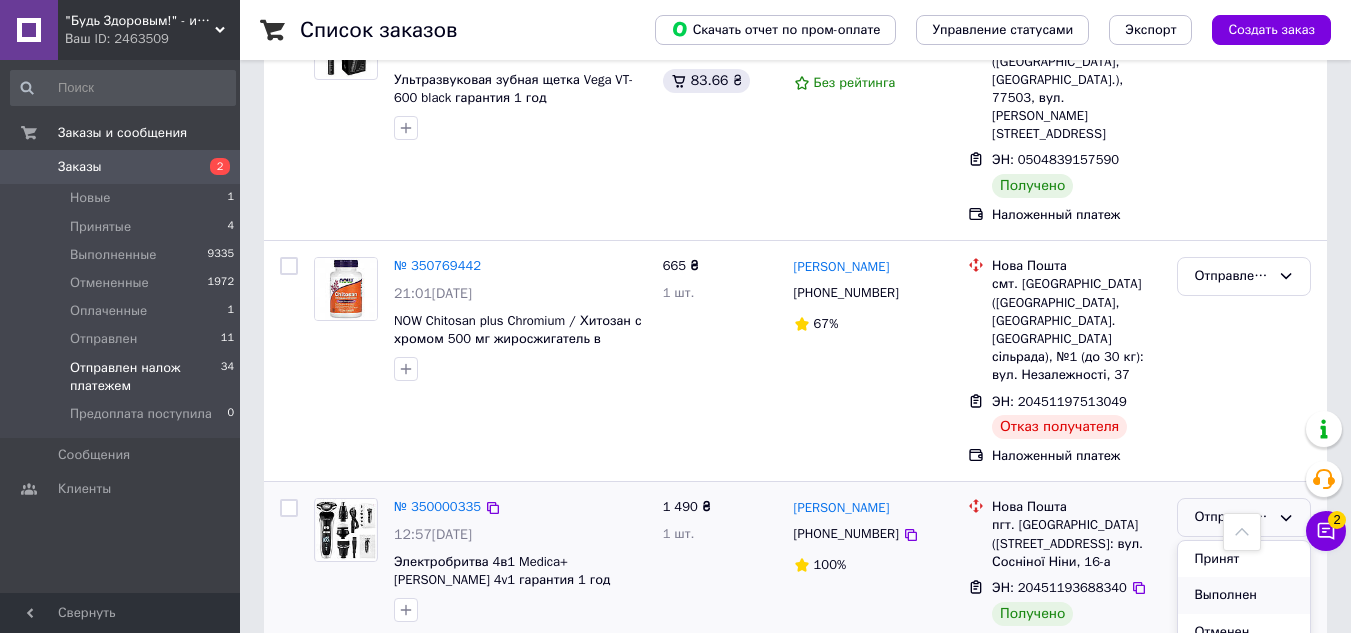 click on "Выполнен" at bounding box center [1244, 595] 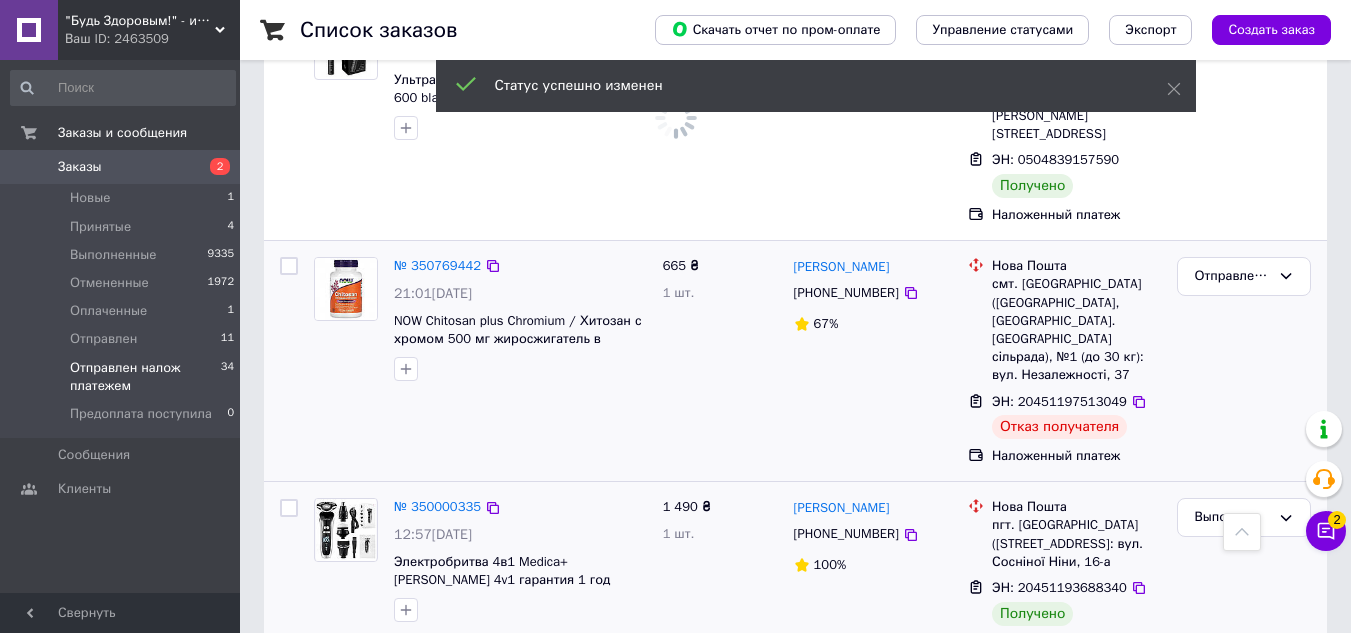 scroll, scrollTop: 4788, scrollLeft: 0, axis: vertical 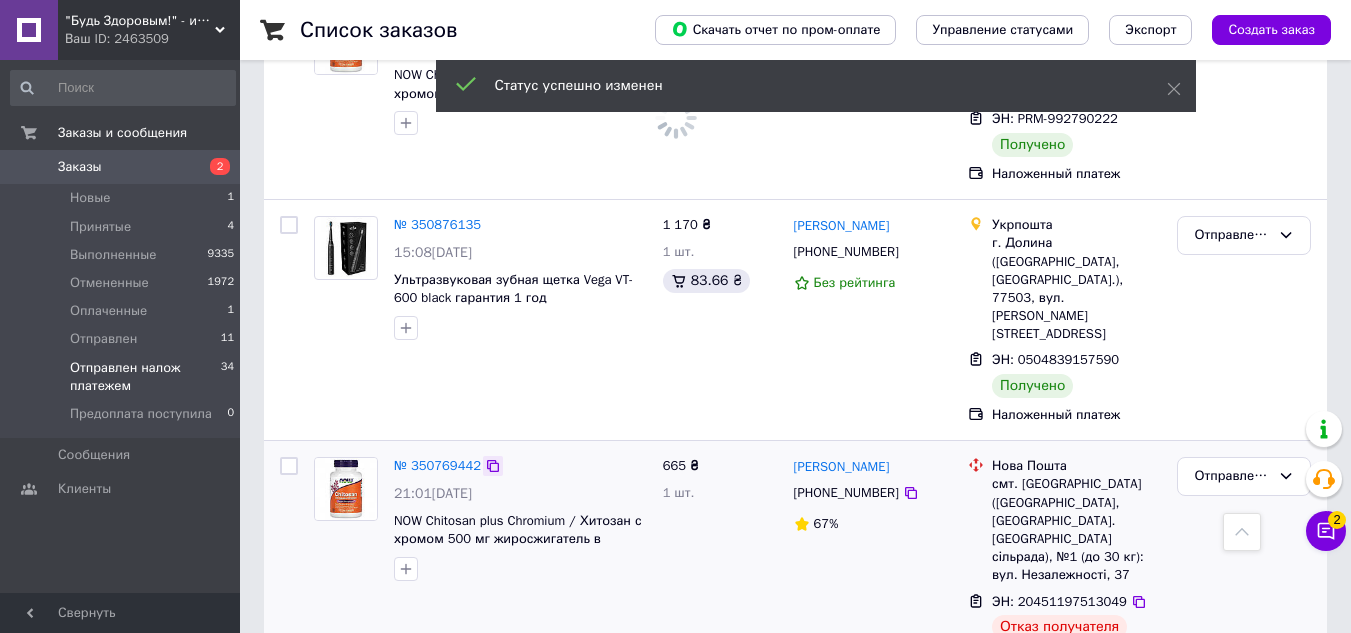 click 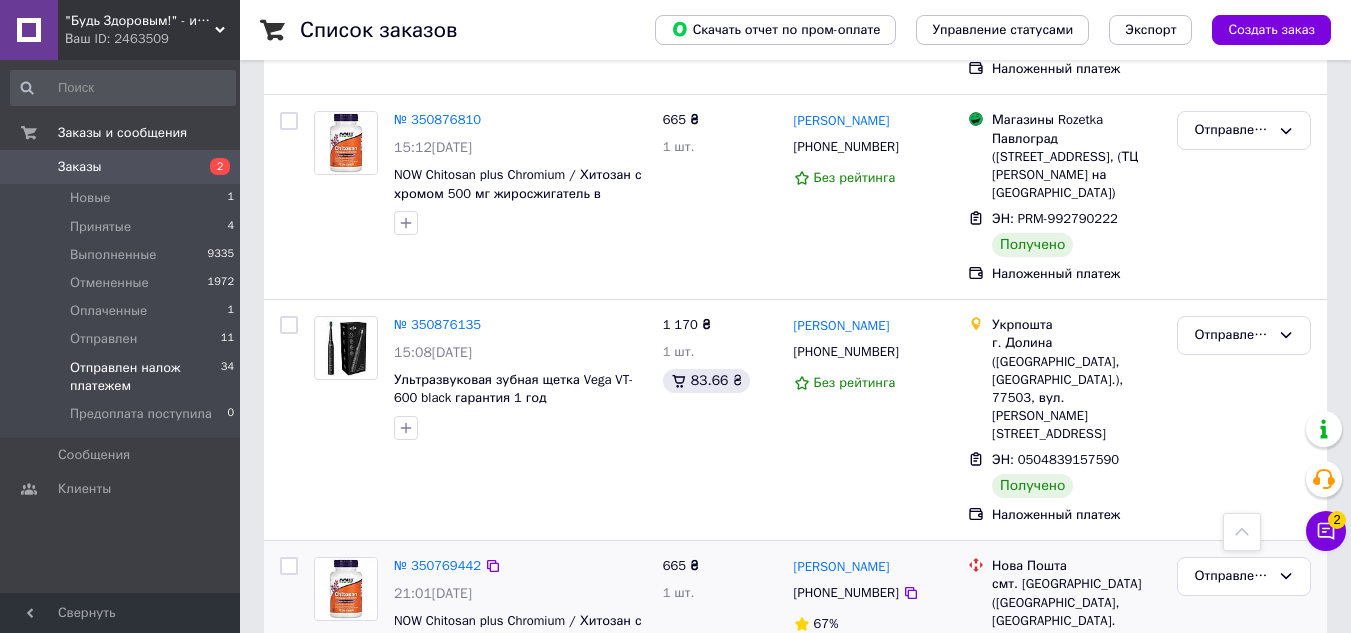 scroll, scrollTop: 4588, scrollLeft: 0, axis: vertical 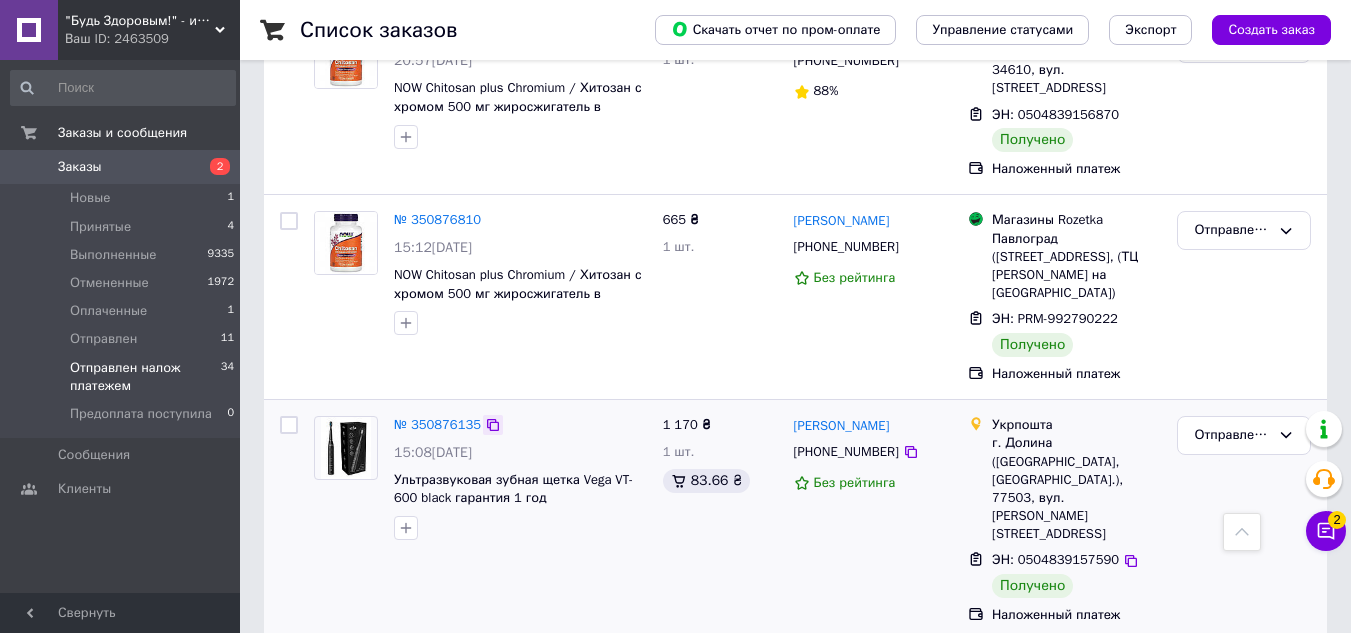 click 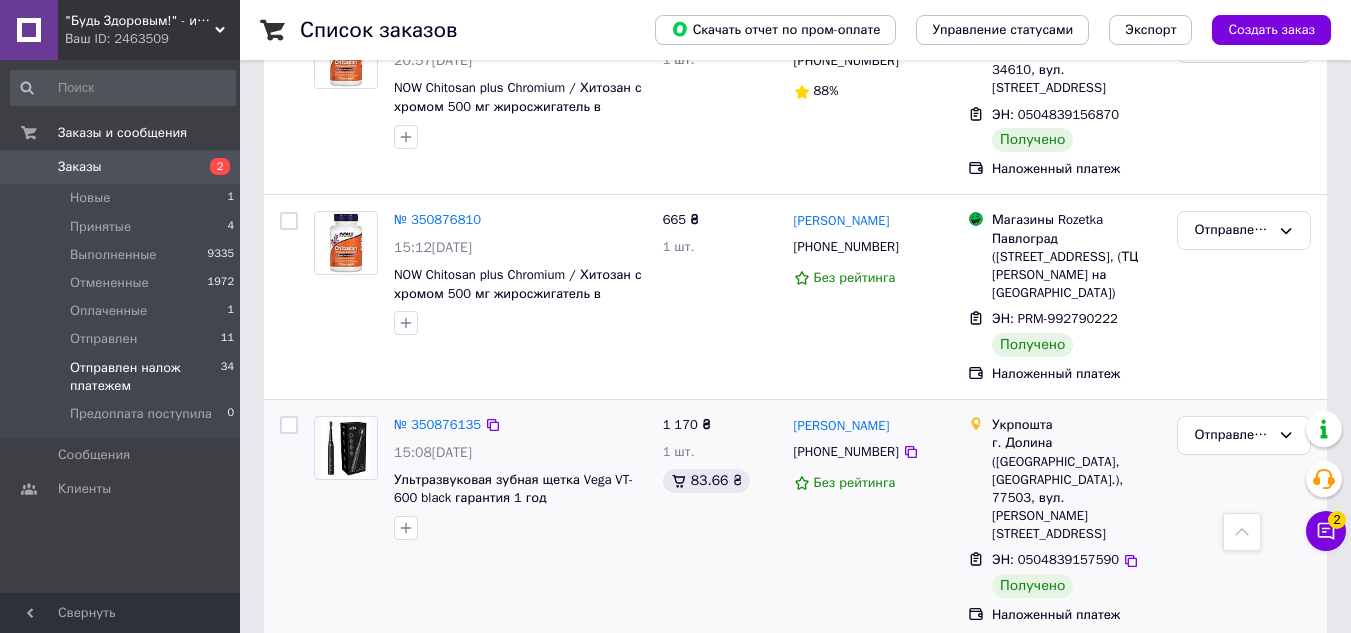 scroll, scrollTop: 4388, scrollLeft: 0, axis: vertical 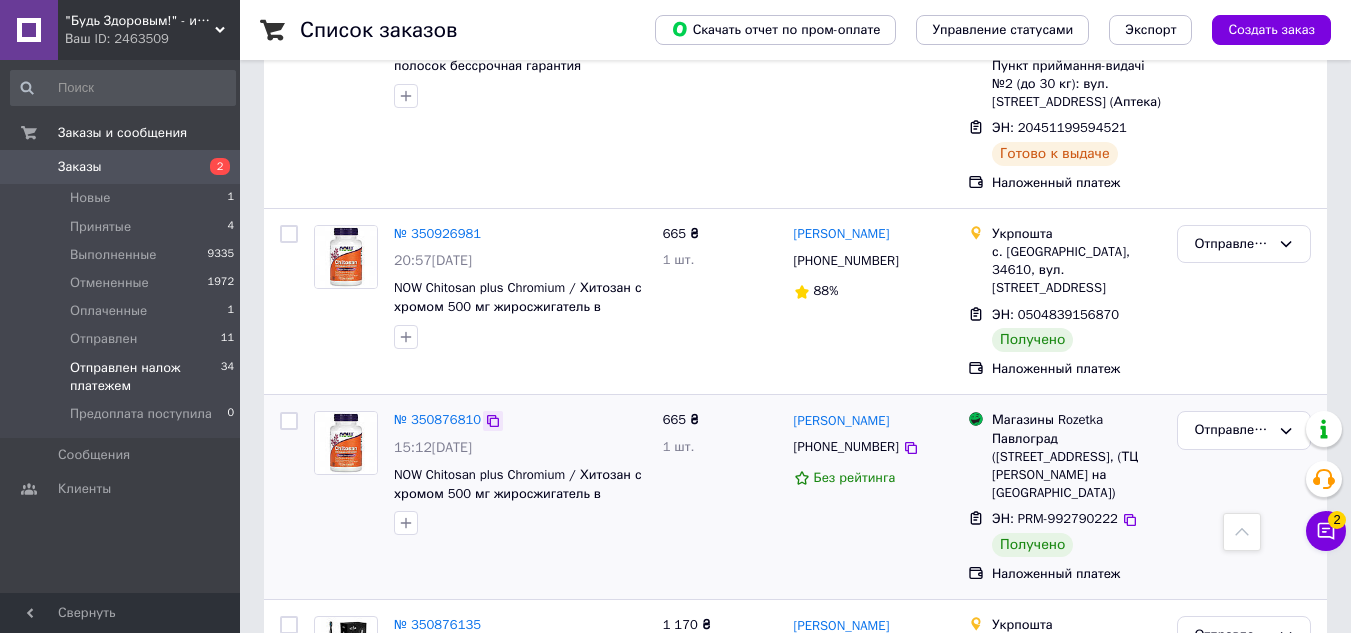 click 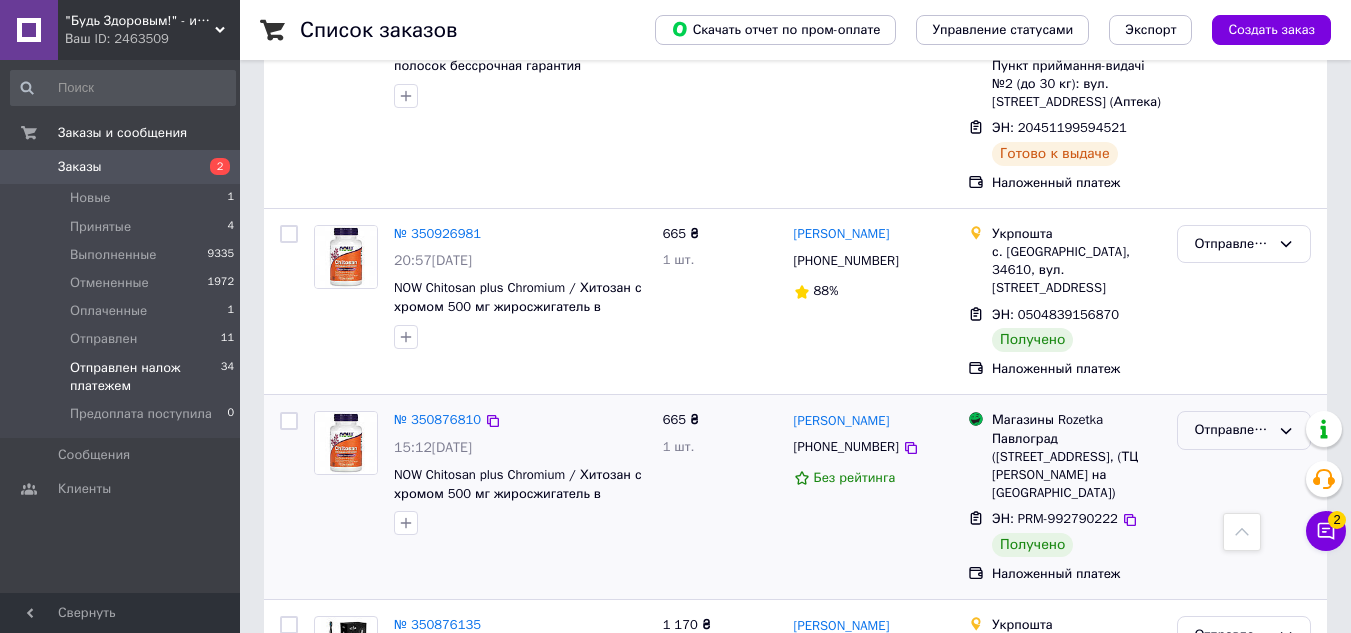 click on "Отправлен налож платежем" at bounding box center (1232, 430) 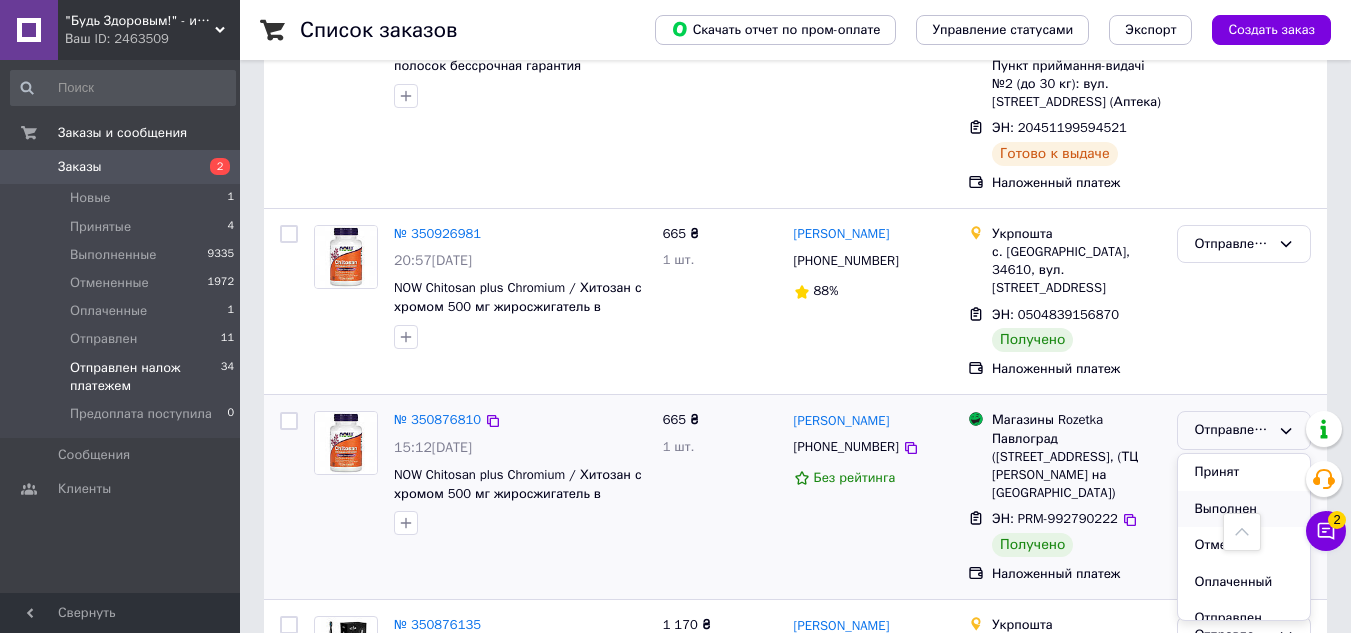 click on "Выполнен" at bounding box center (1244, 509) 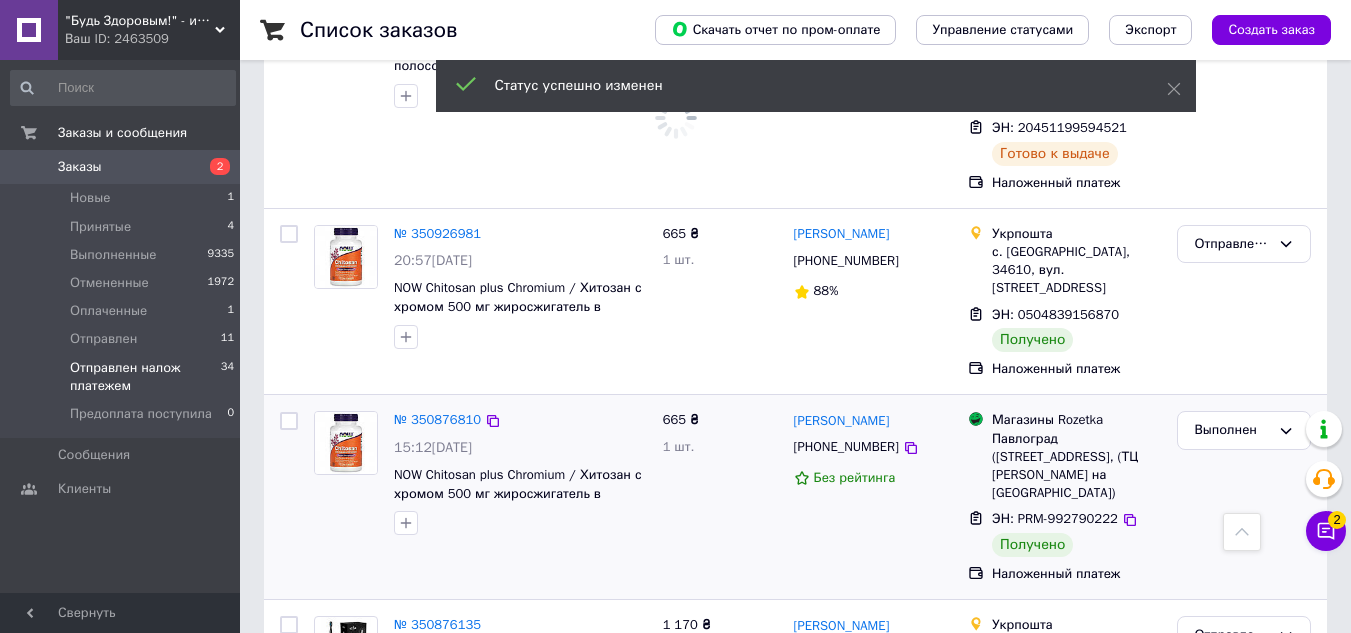 scroll, scrollTop: 4288, scrollLeft: 0, axis: vertical 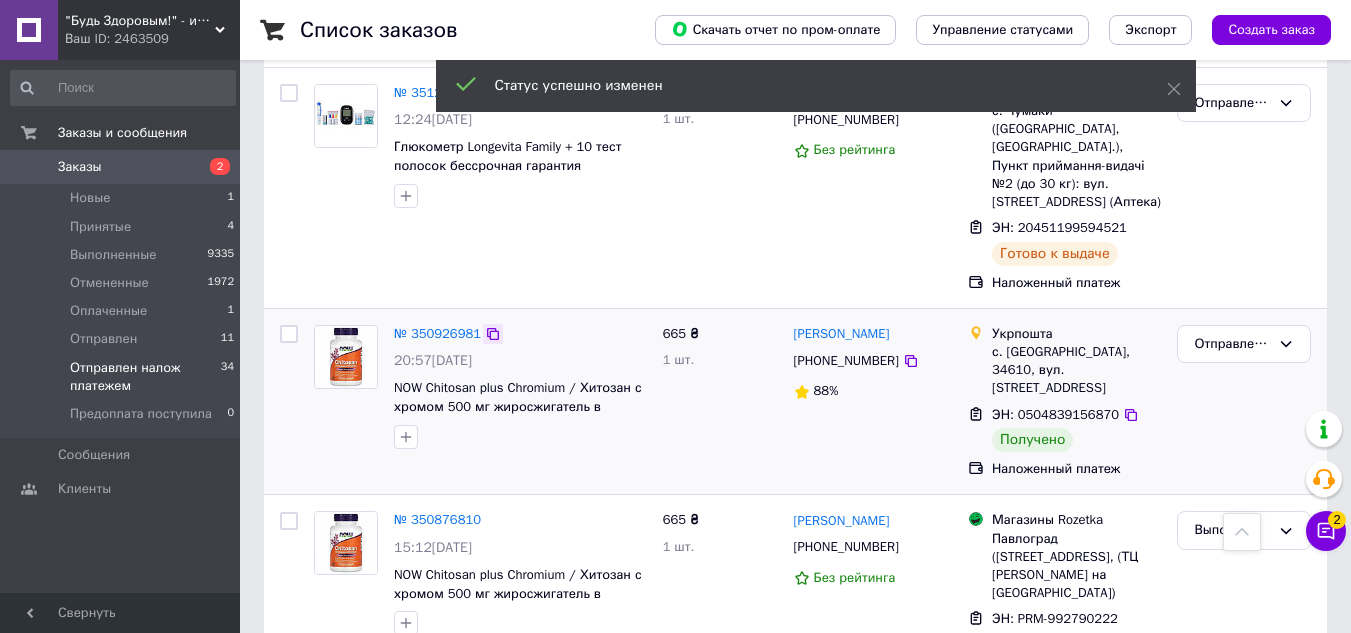 click 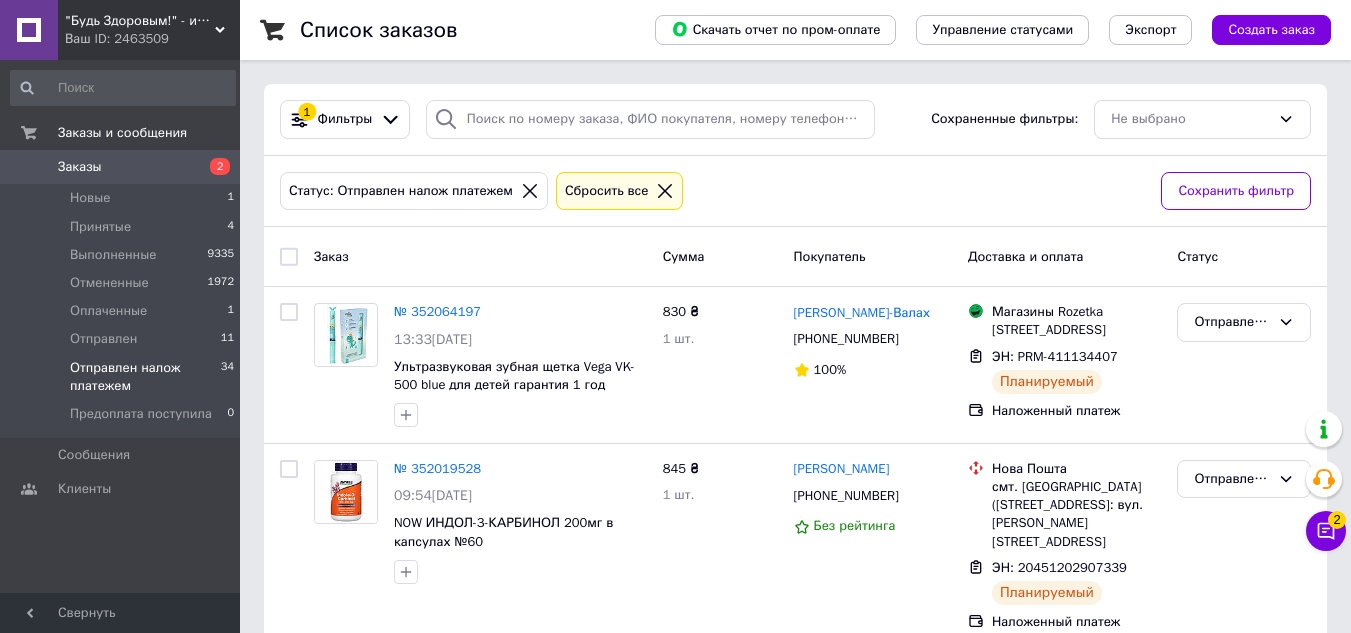 scroll, scrollTop: 400, scrollLeft: 0, axis: vertical 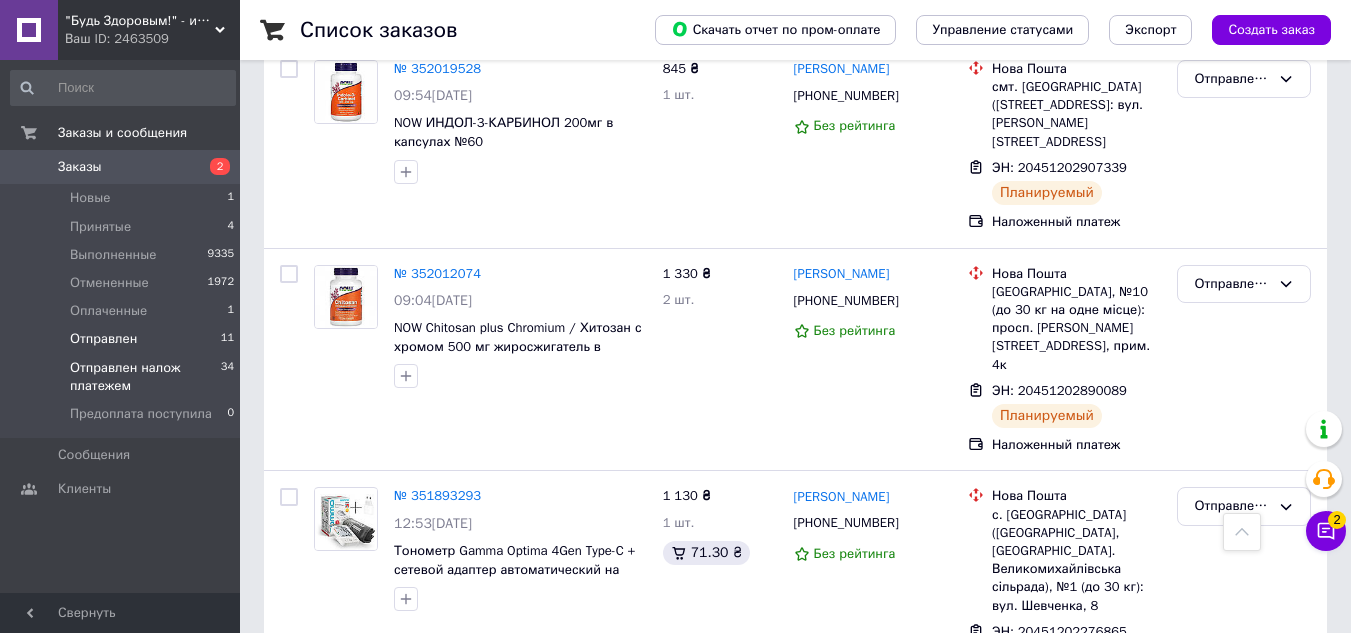 click on "Отправлен" at bounding box center (103, 339) 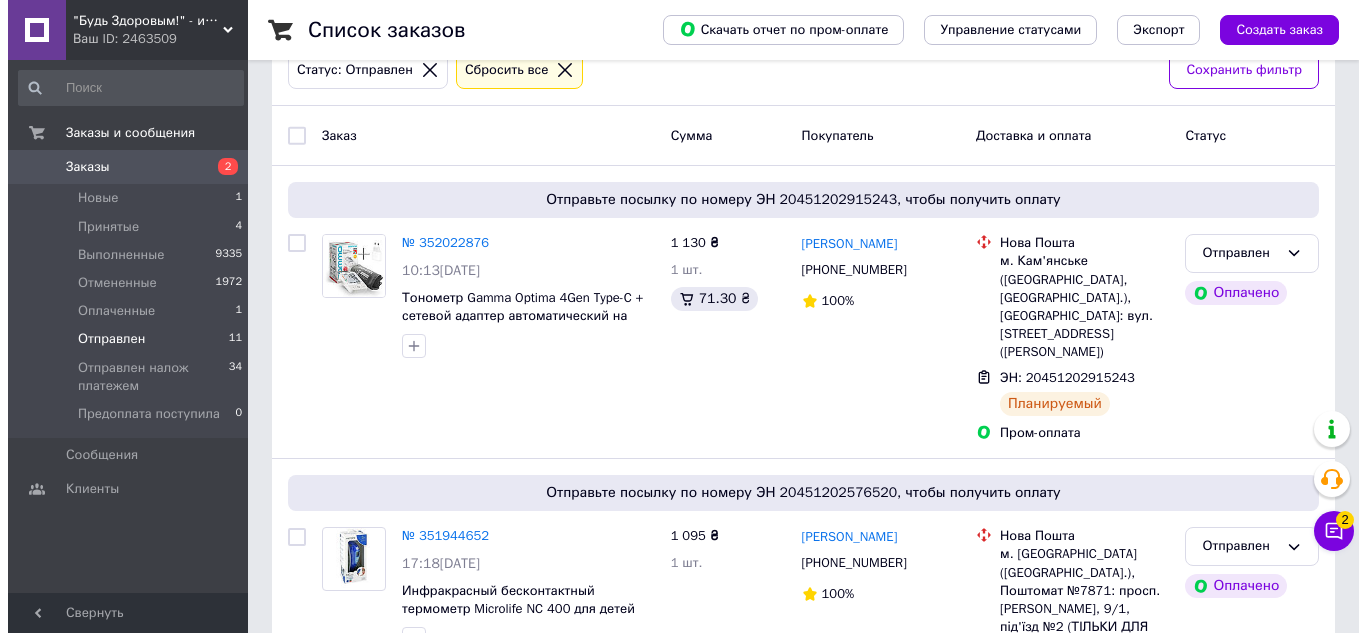 scroll, scrollTop: 0, scrollLeft: 0, axis: both 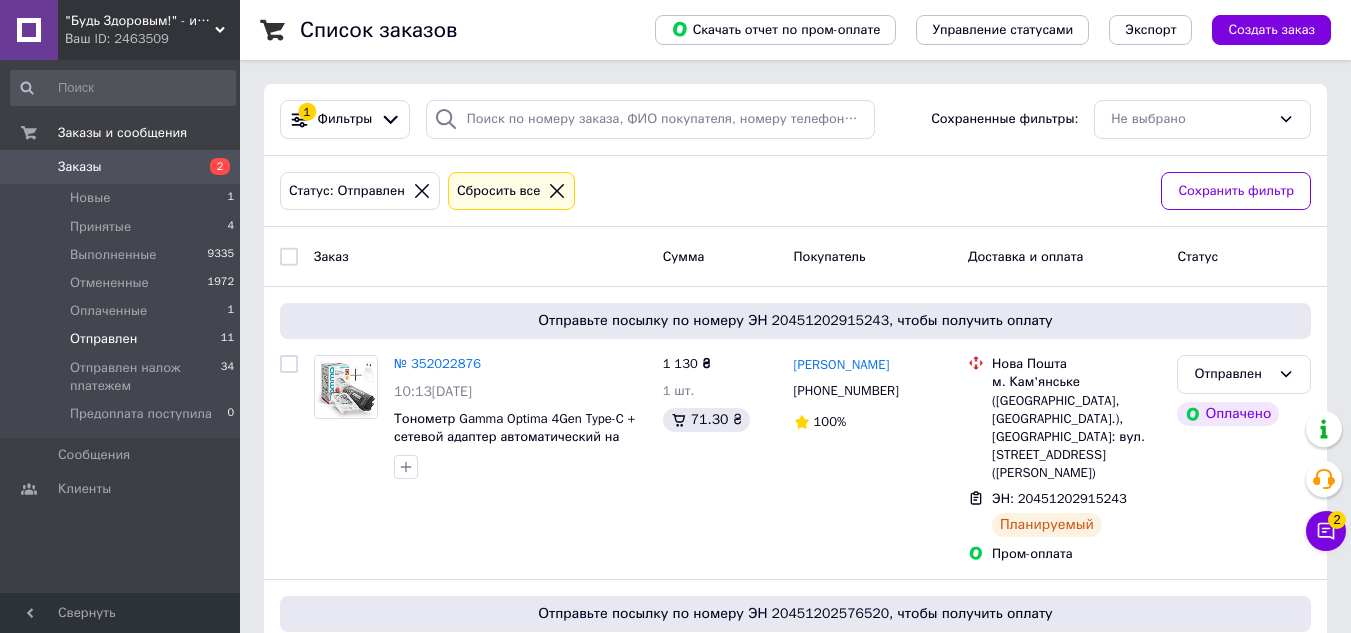 click on "Заказы" at bounding box center [80, 167] 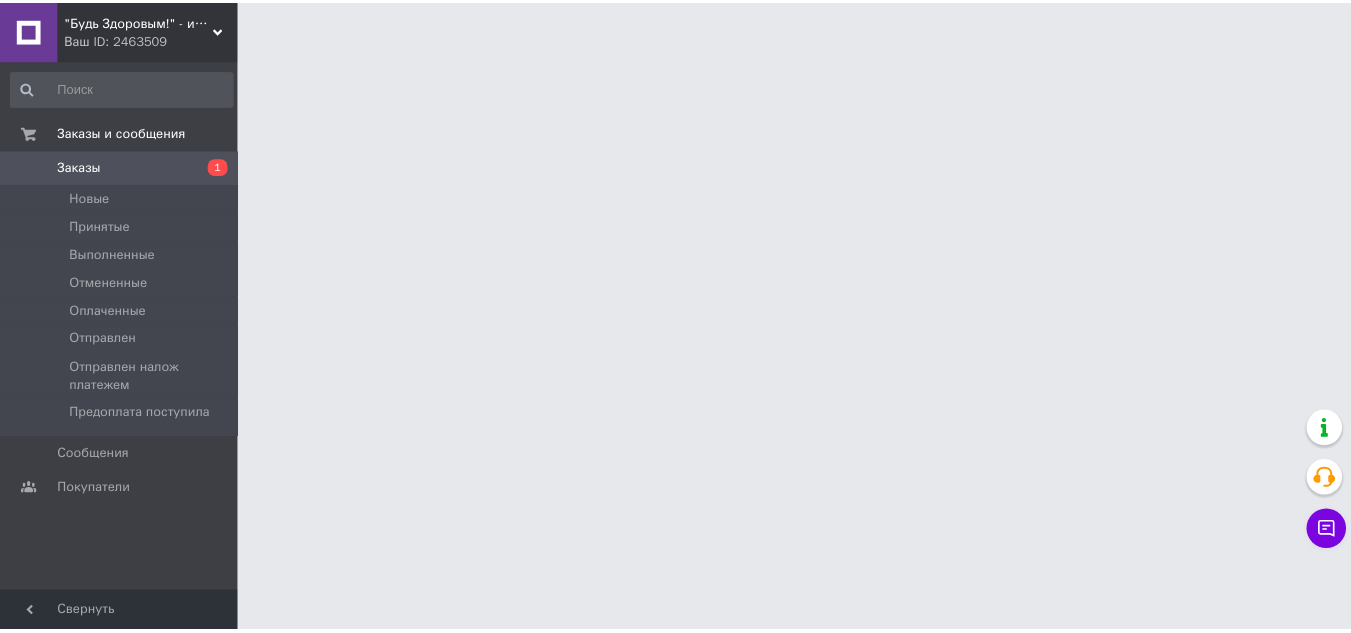 scroll, scrollTop: 0, scrollLeft: 0, axis: both 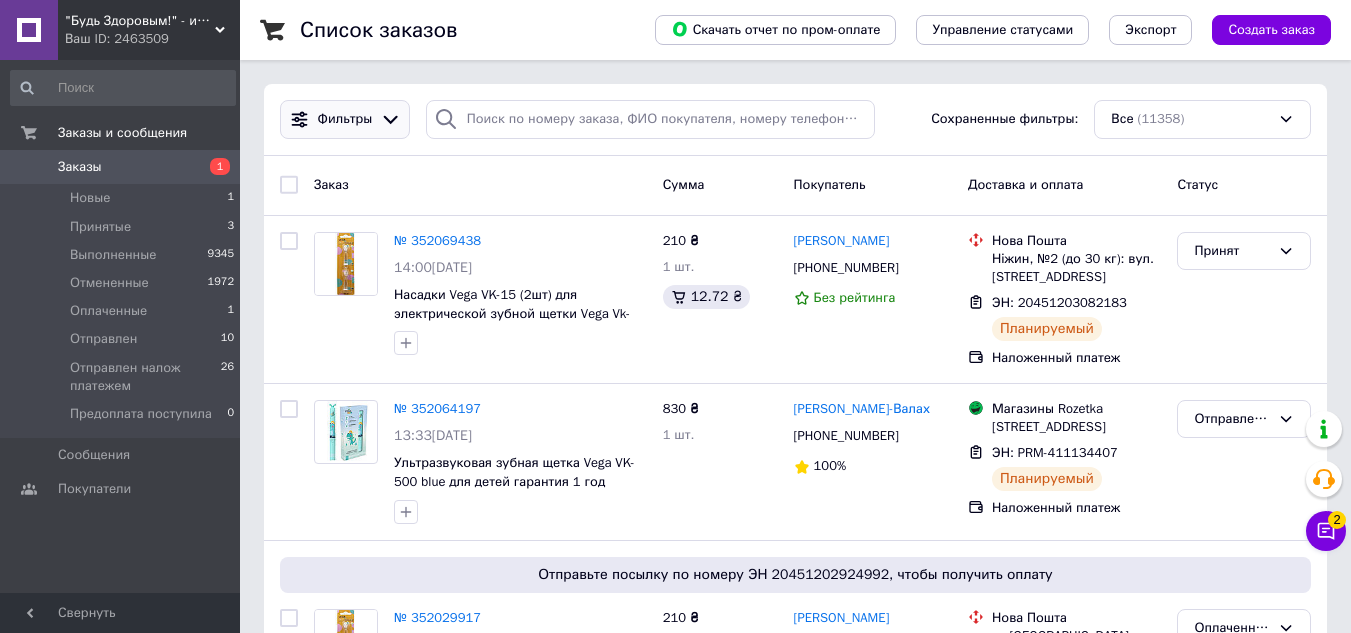 click on "Фильтры" at bounding box center (345, 119) 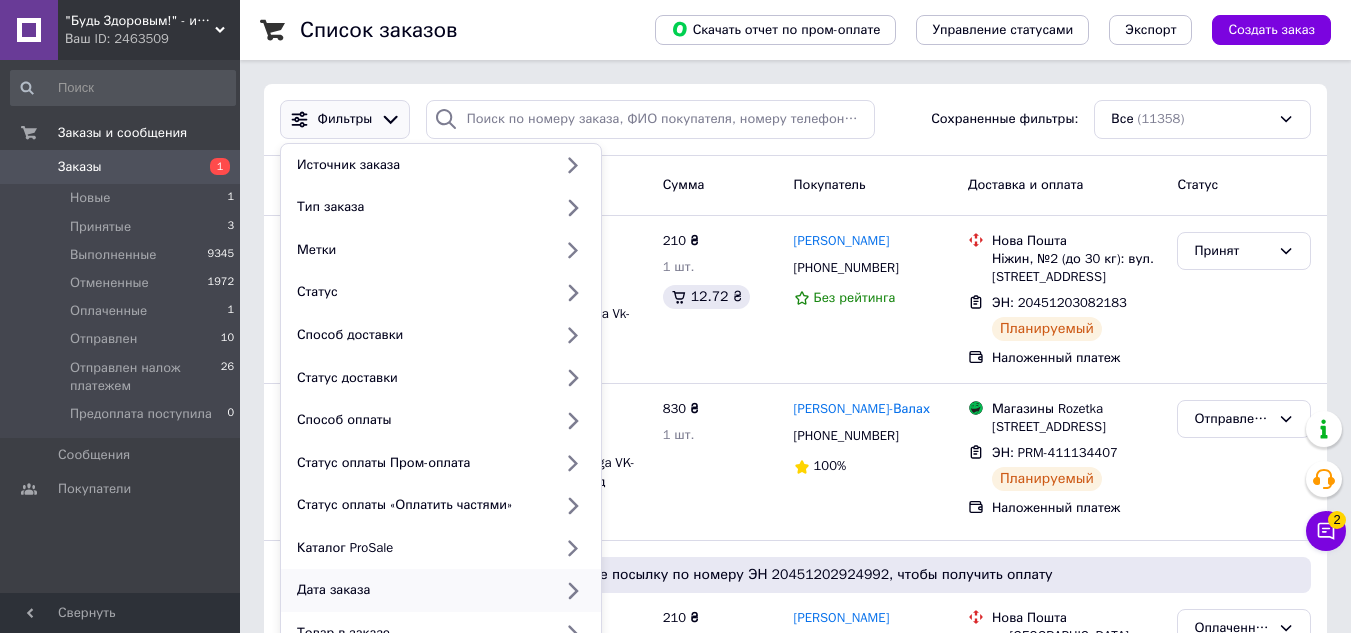 click on "Дата заказа" at bounding box center (420, 590) 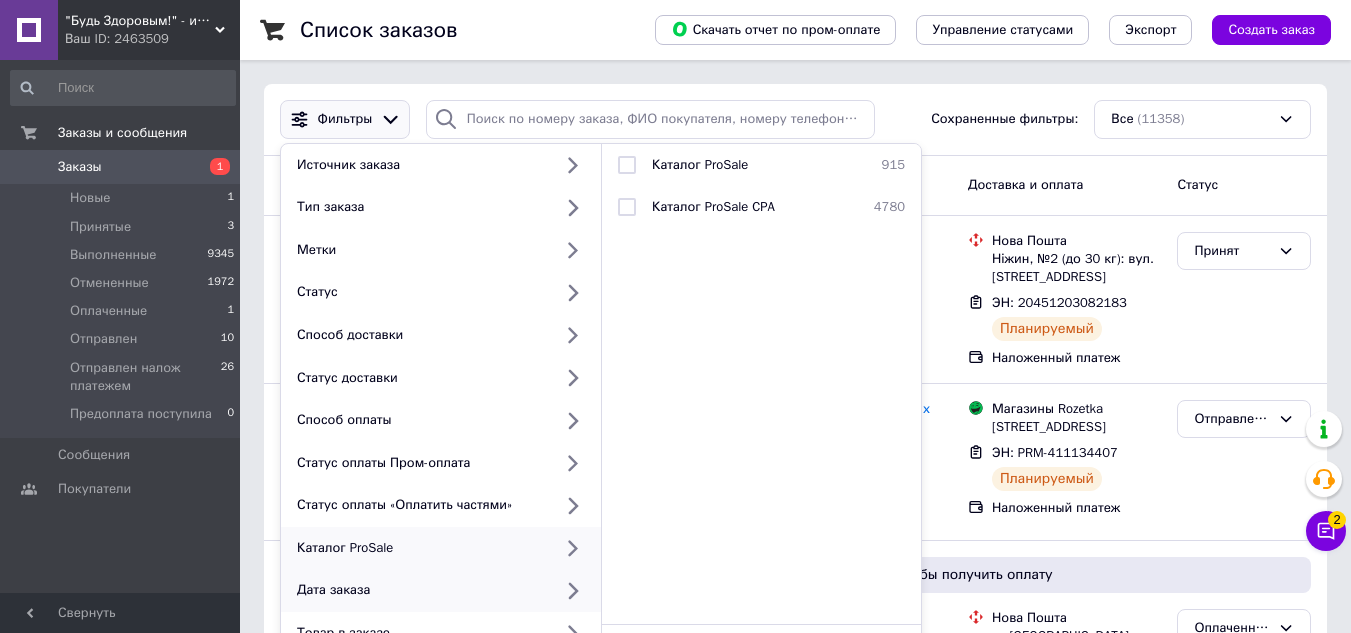 click on "Дата заказа" at bounding box center (420, 590) 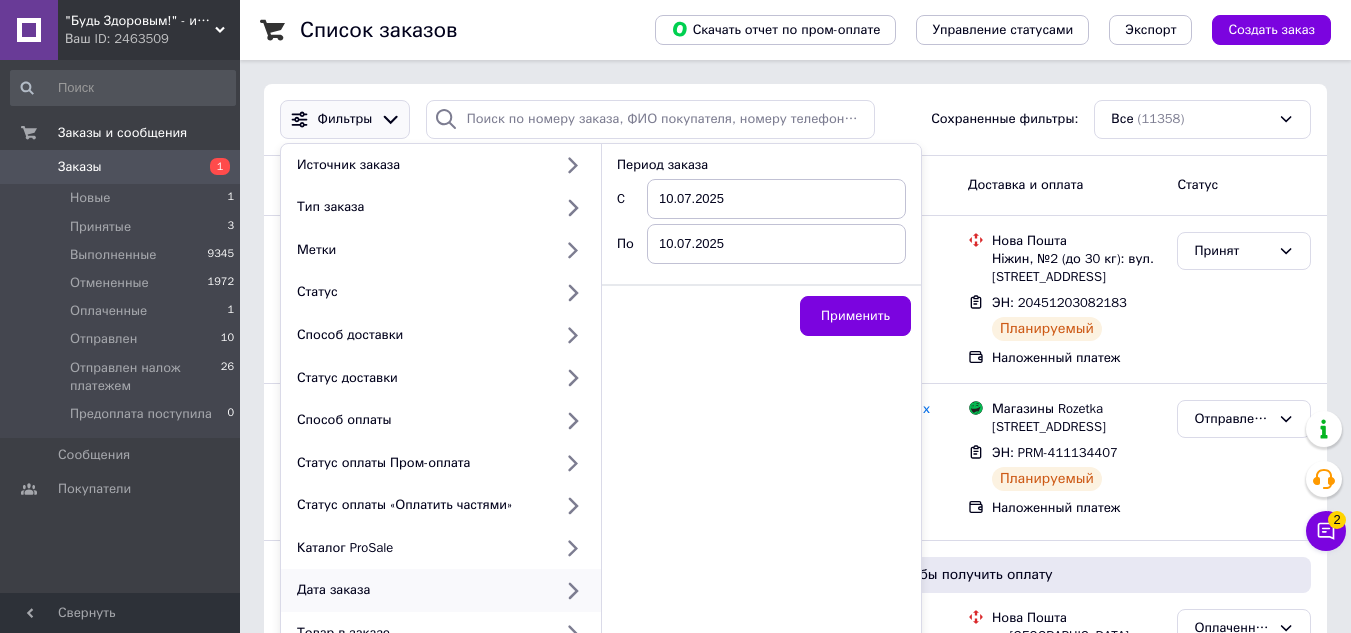 click on "10.07.2025" at bounding box center (776, 199) 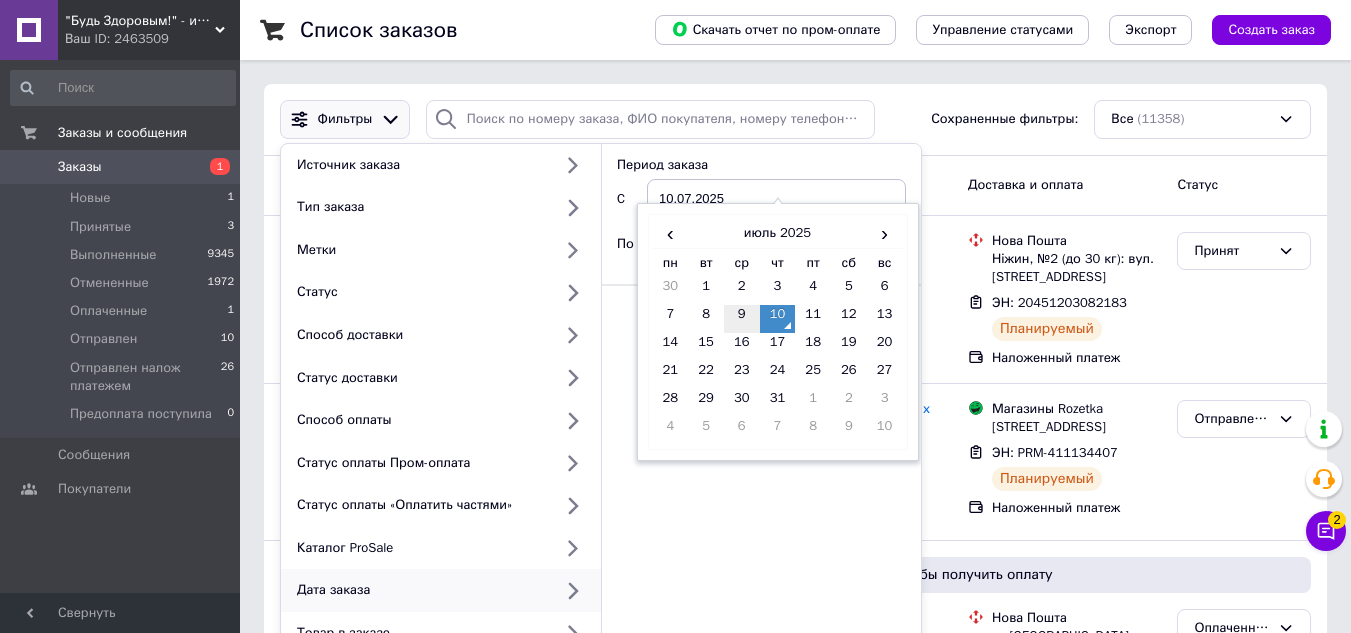 click on "9" at bounding box center (742, 319) 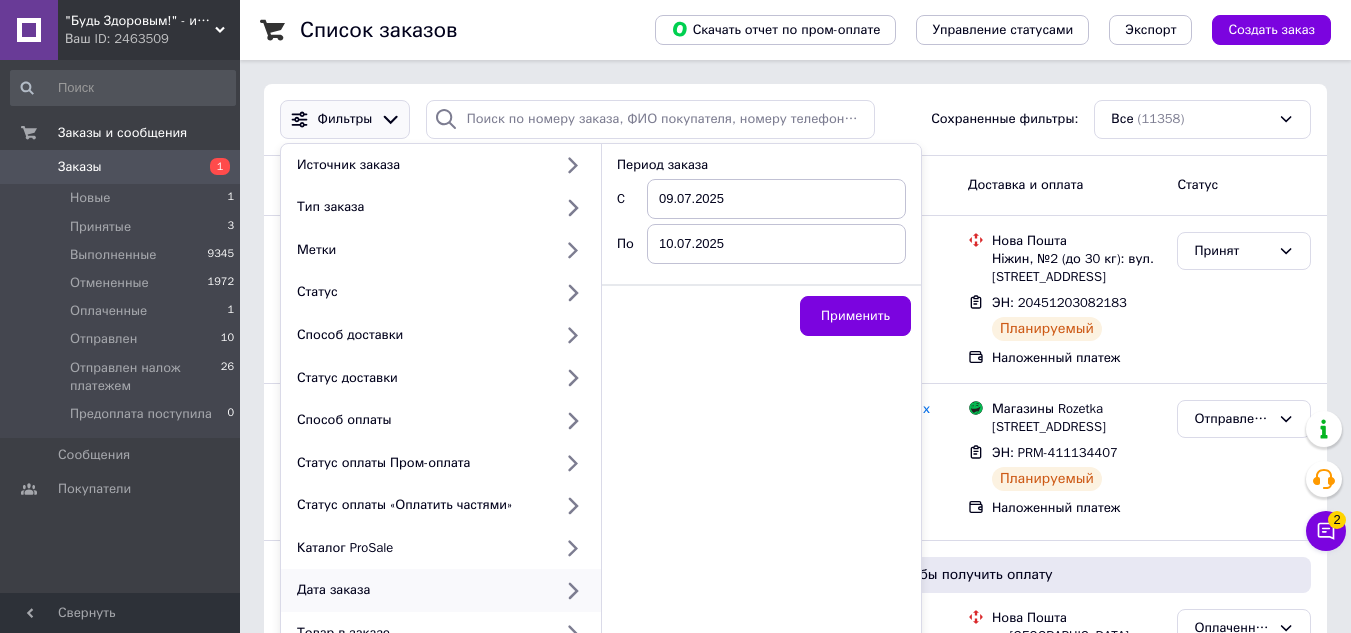 click on "10.07.2025" at bounding box center (776, 244) 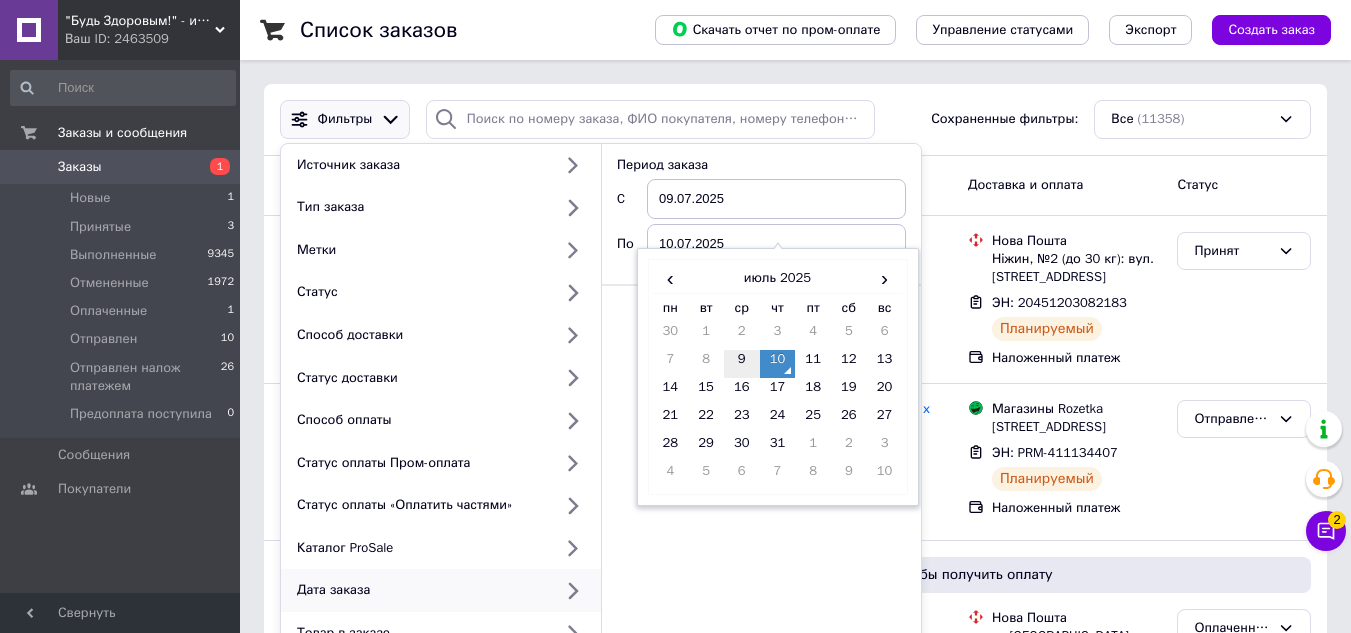 click on "9" at bounding box center [742, 364] 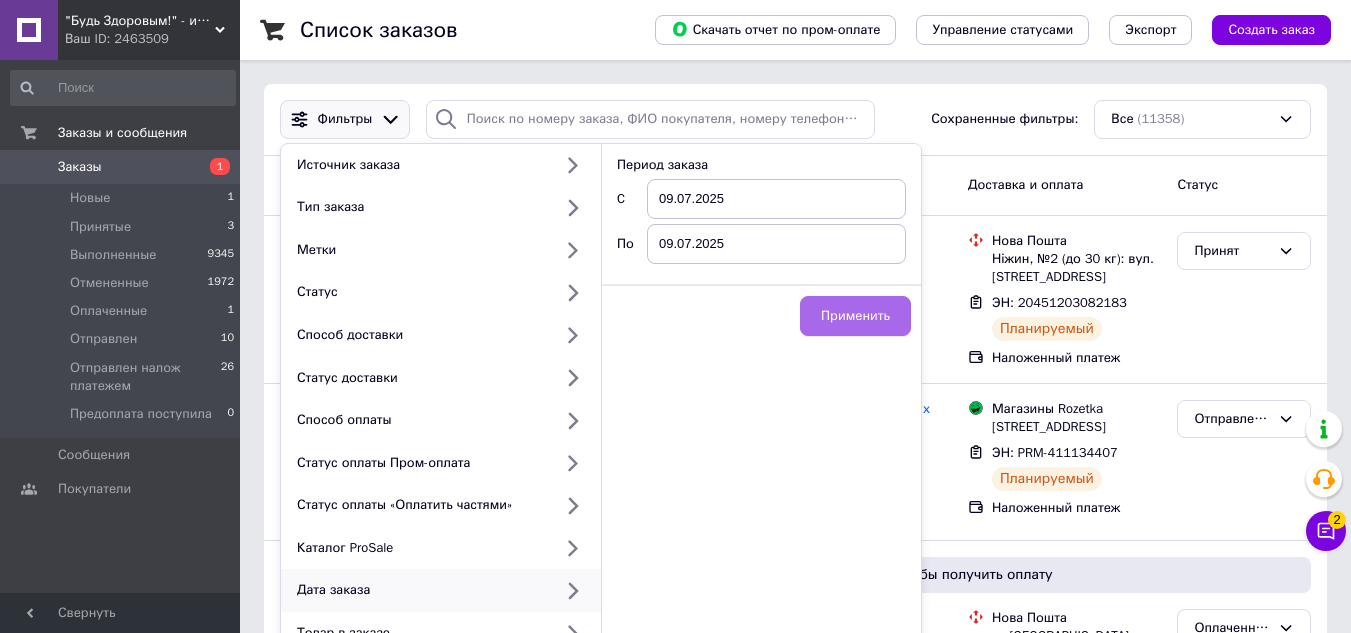click on "Применить" at bounding box center [855, 316] 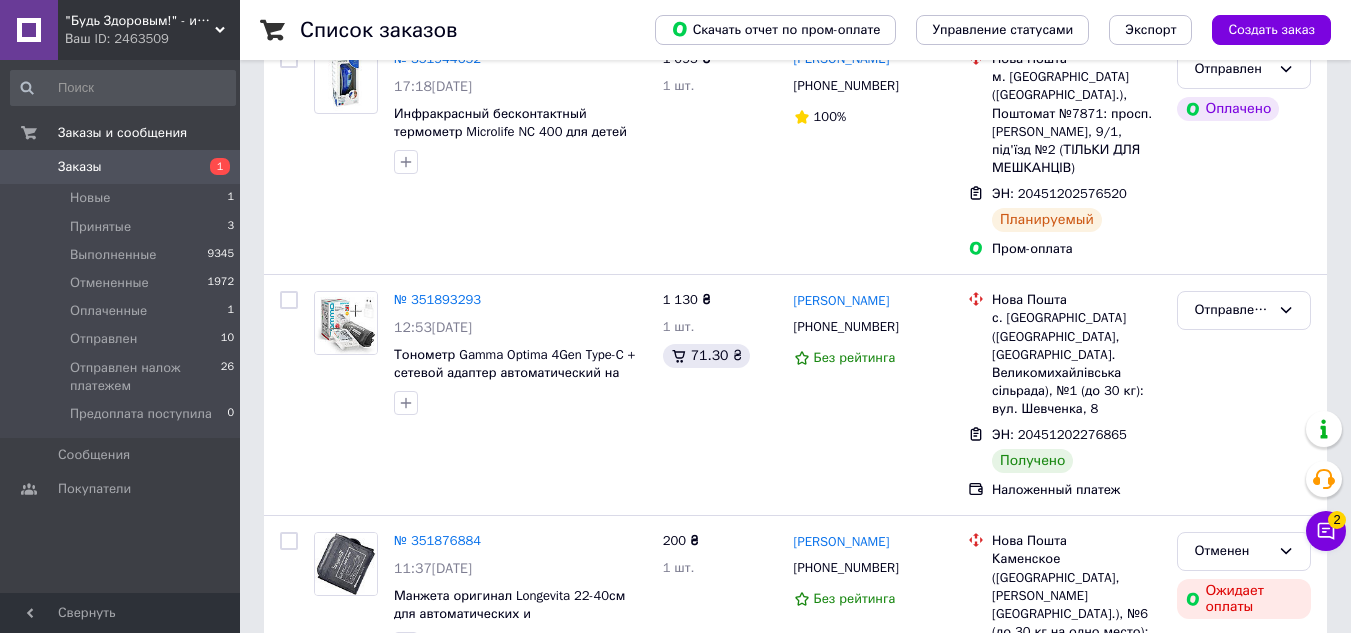 scroll, scrollTop: 200, scrollLeft: 0, axis: vertical 